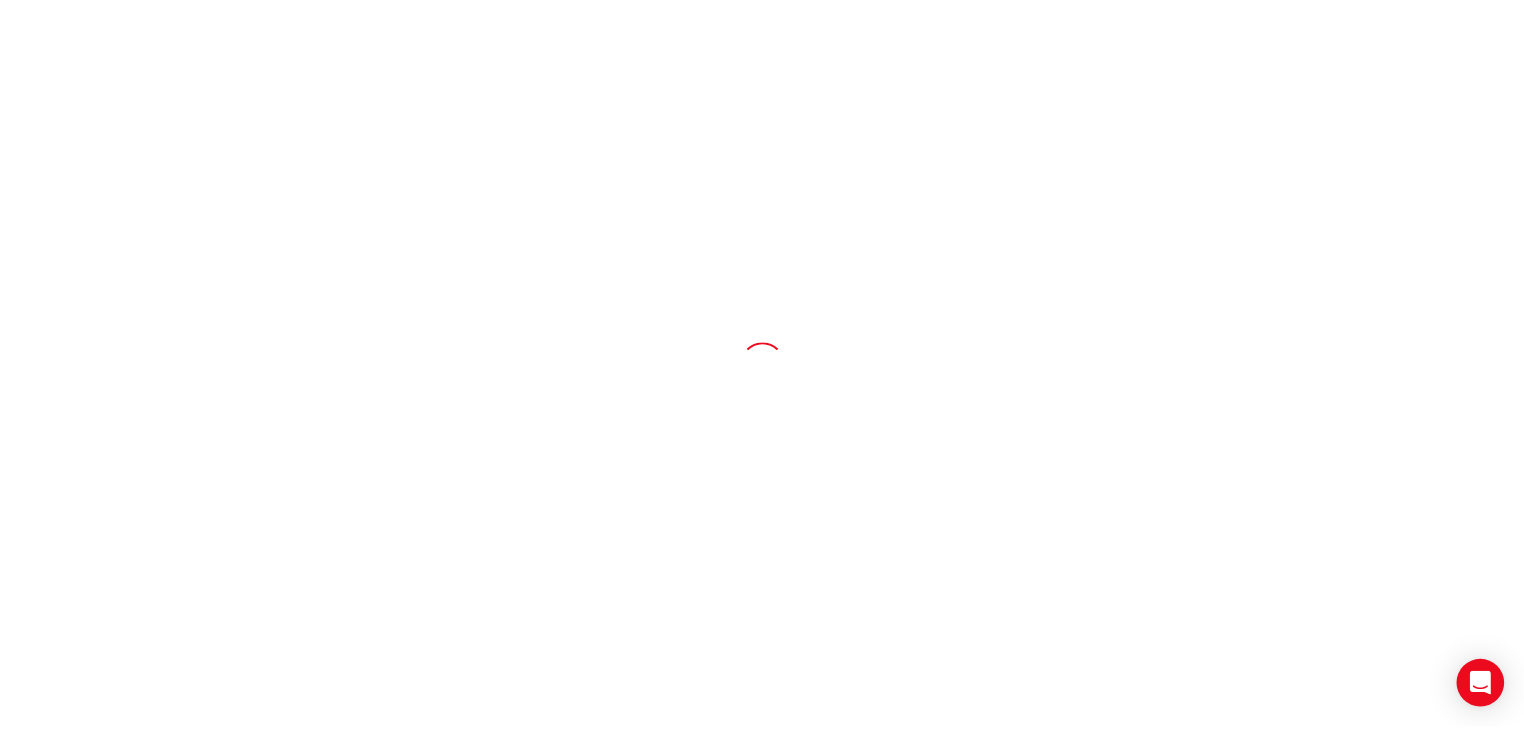 scroll, scrollTop: 0, scrollLeft: 0, axis: both 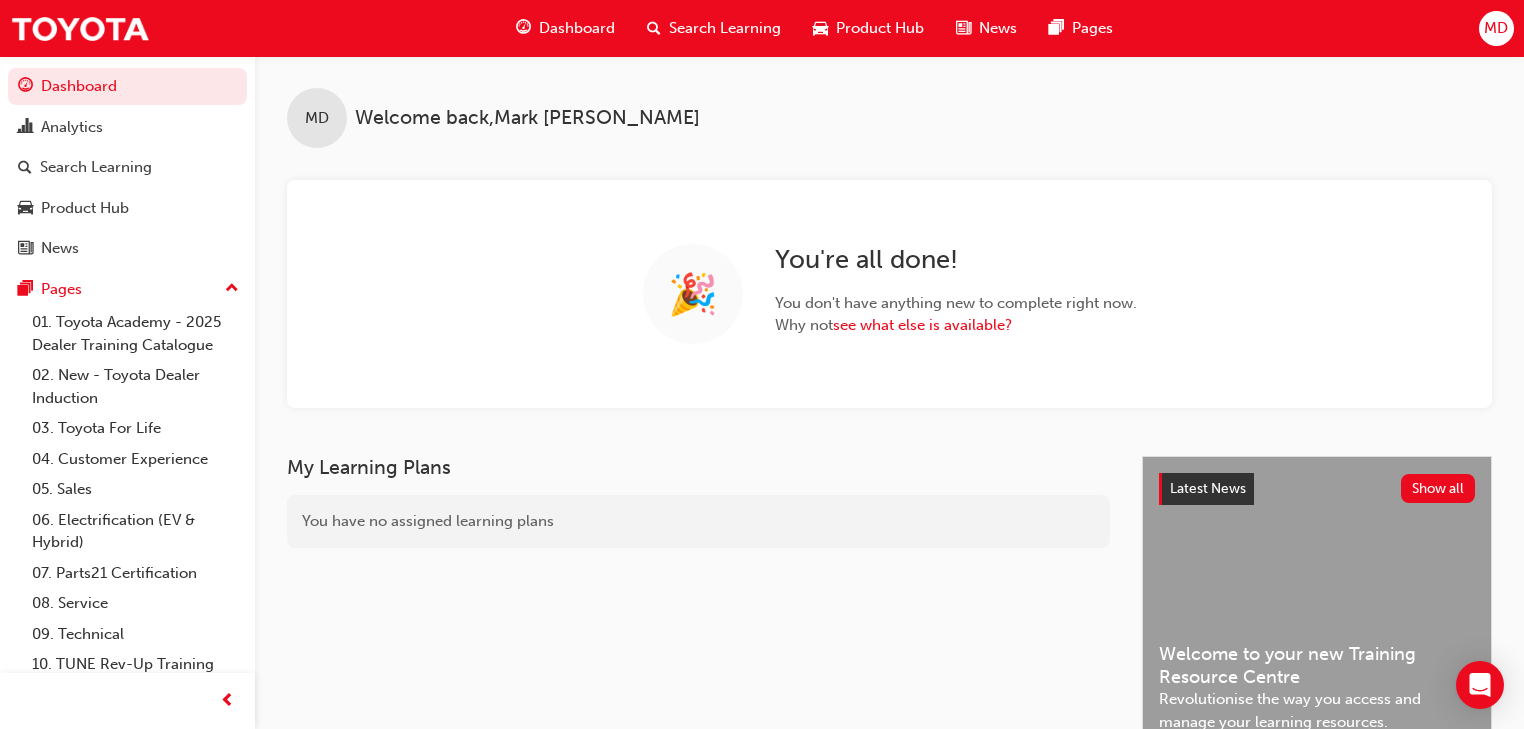 click on "MD" at bounding box center [1496, 28] 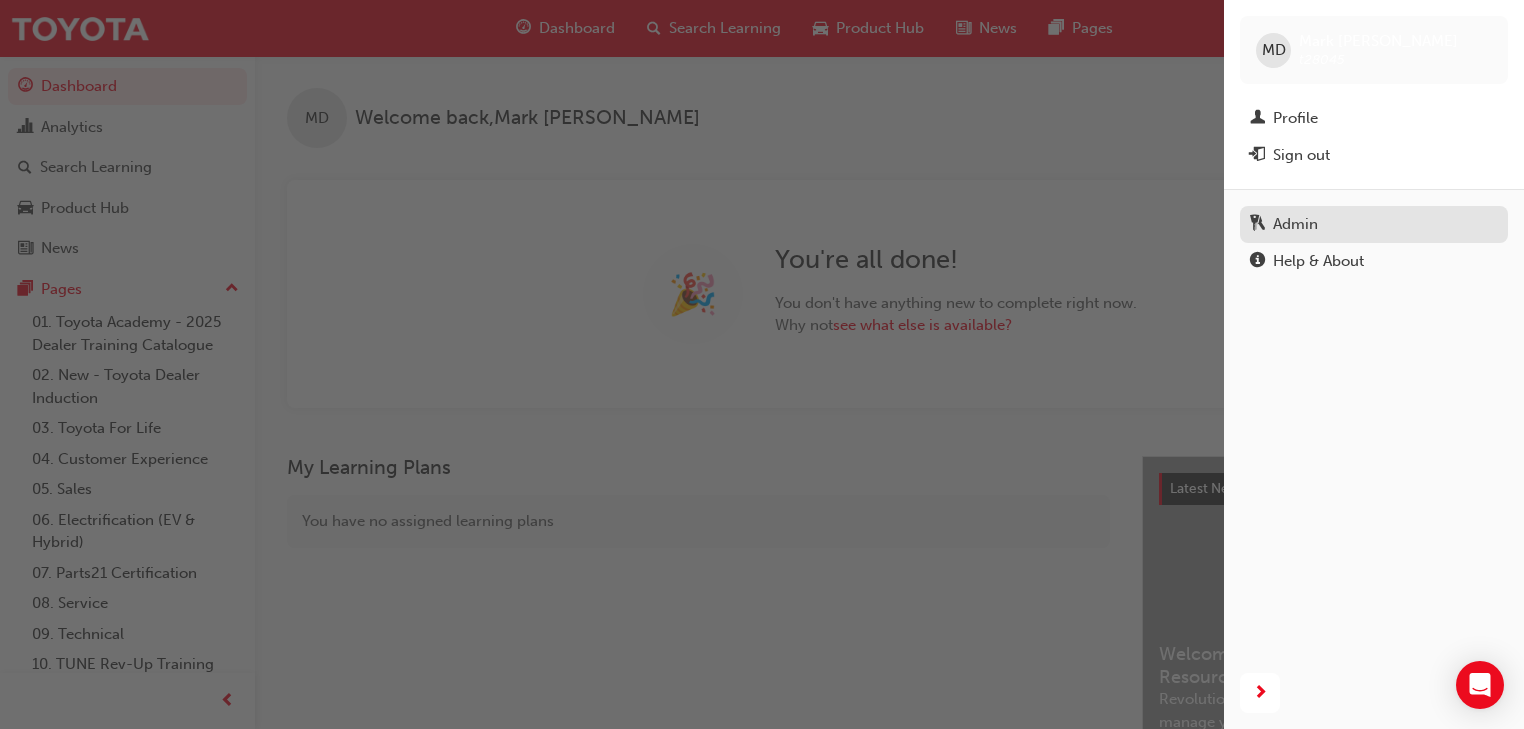 click on "Admin" at bounding box center (1295, 224) 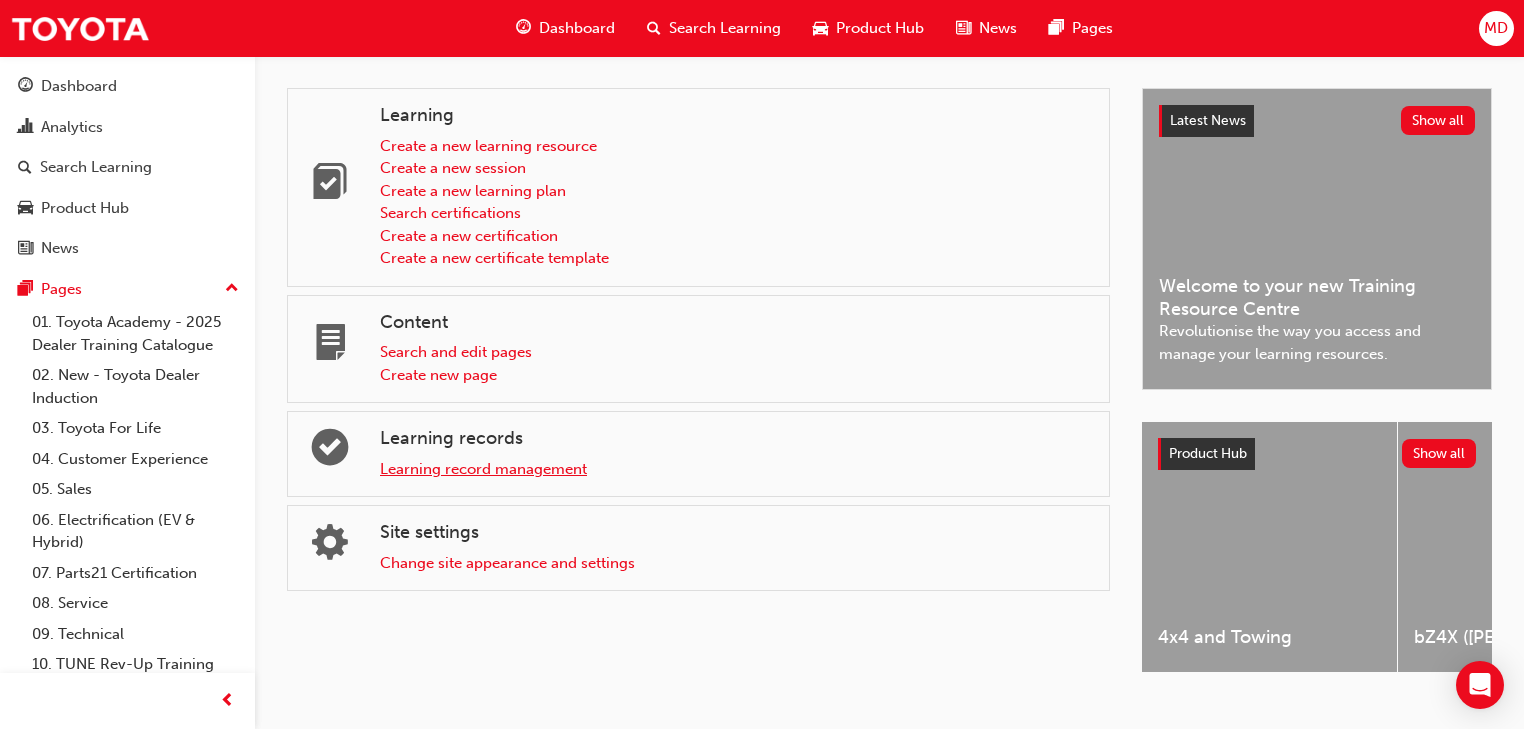 click on "Learning record management" at bounding box center (483, 469) 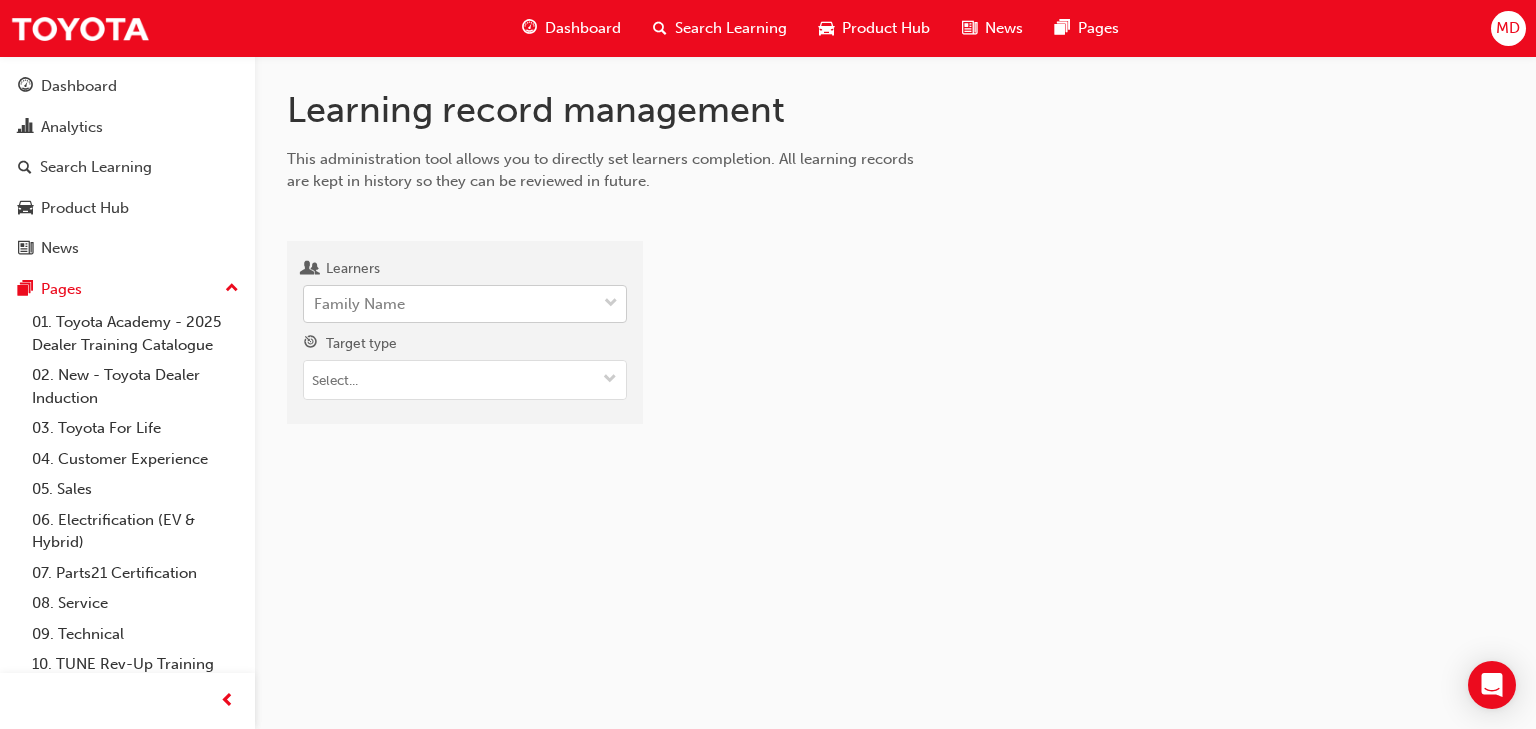 click on "Family Name" at bounding box center (359, 304) 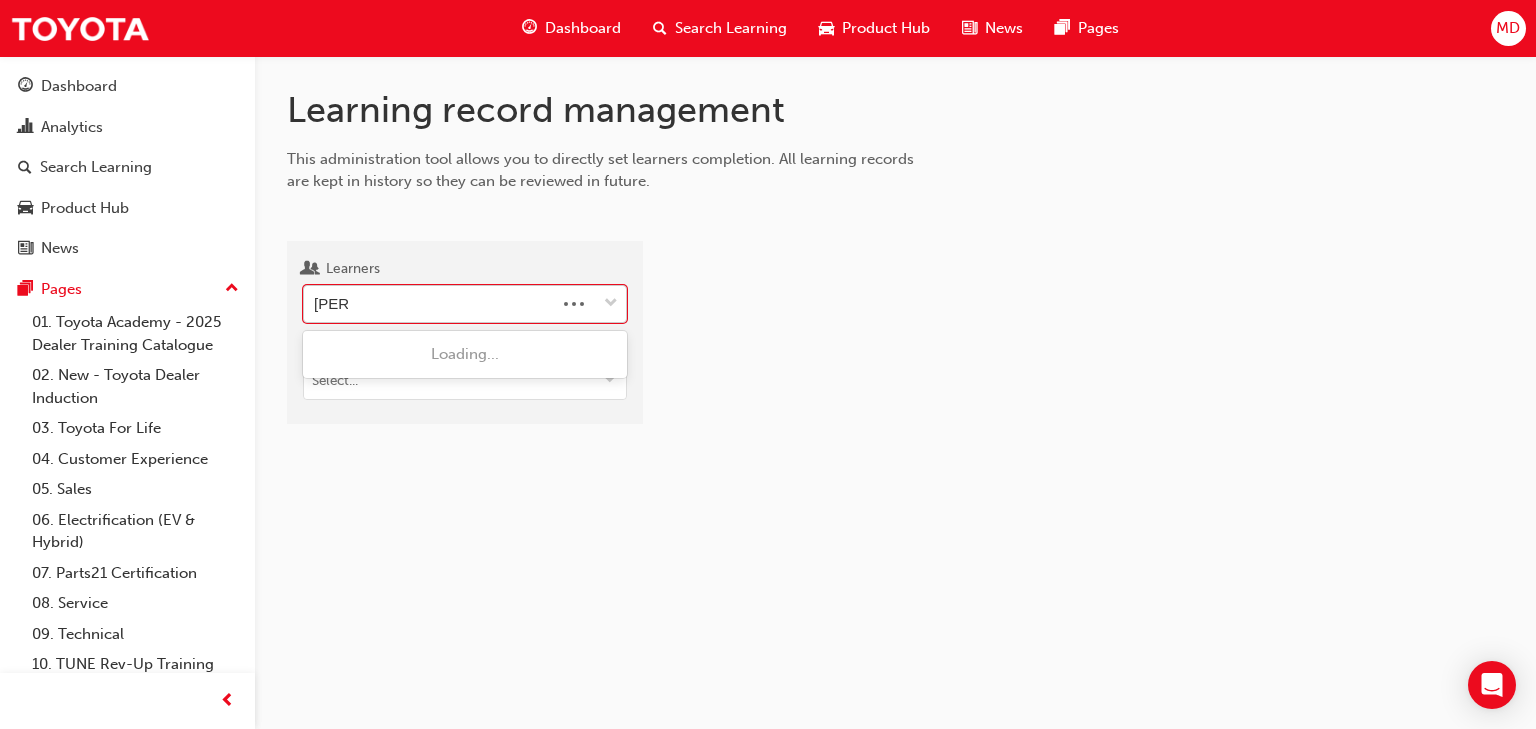 type on "fotinis" 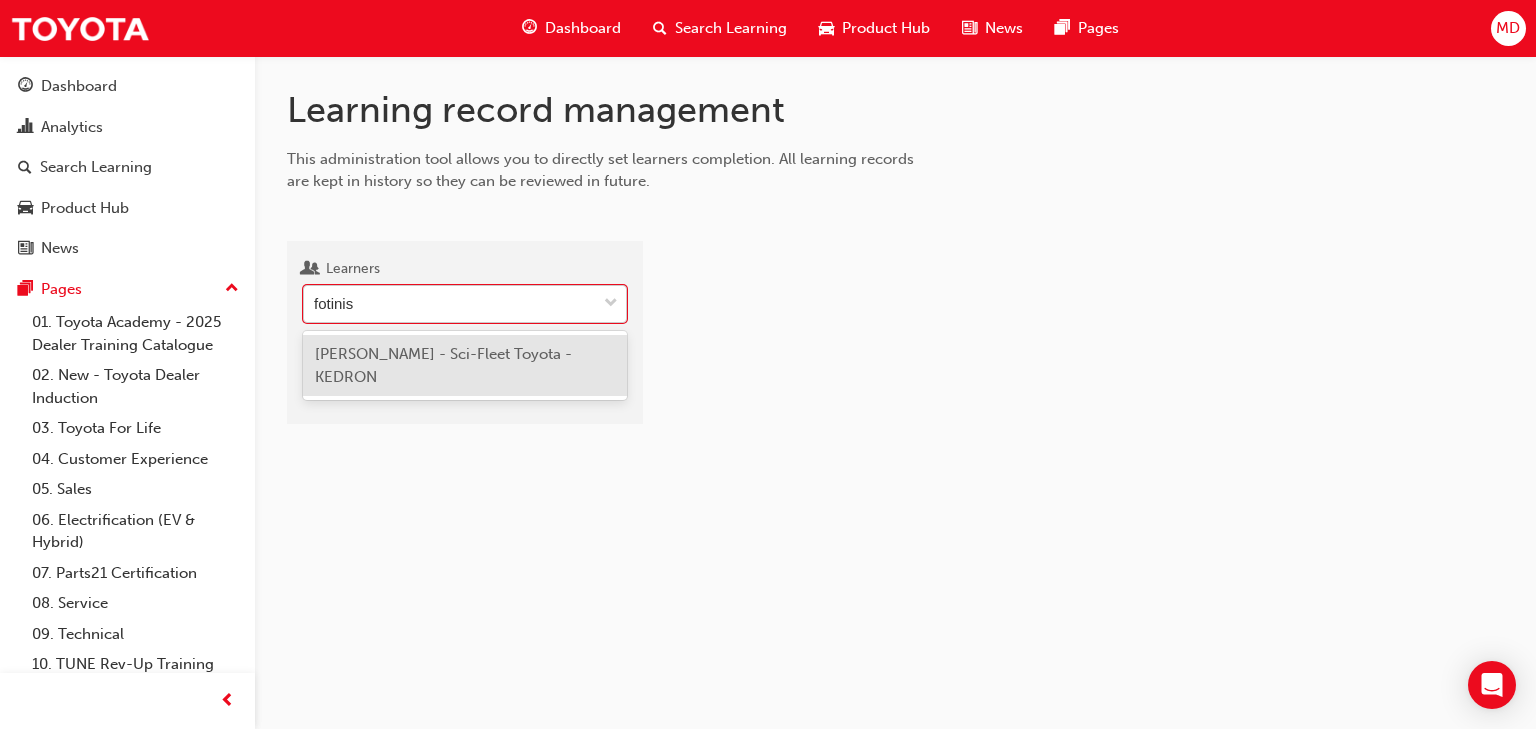 click on "[PERSON_NAME] - Sci-Fleet Toyota - KEDRON" at bounding box center (443, 365) 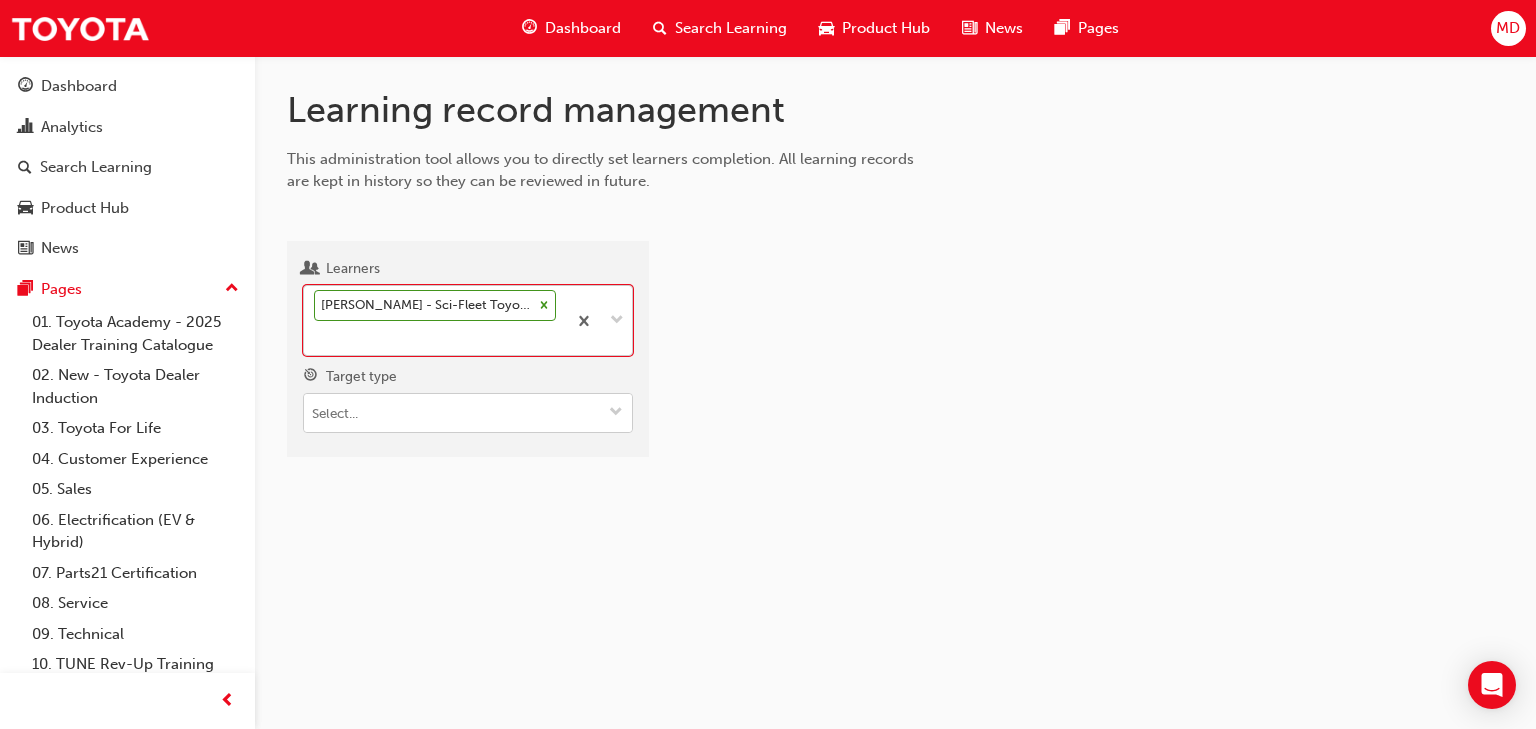 click on "Target type" at bounding box center (468, 413) 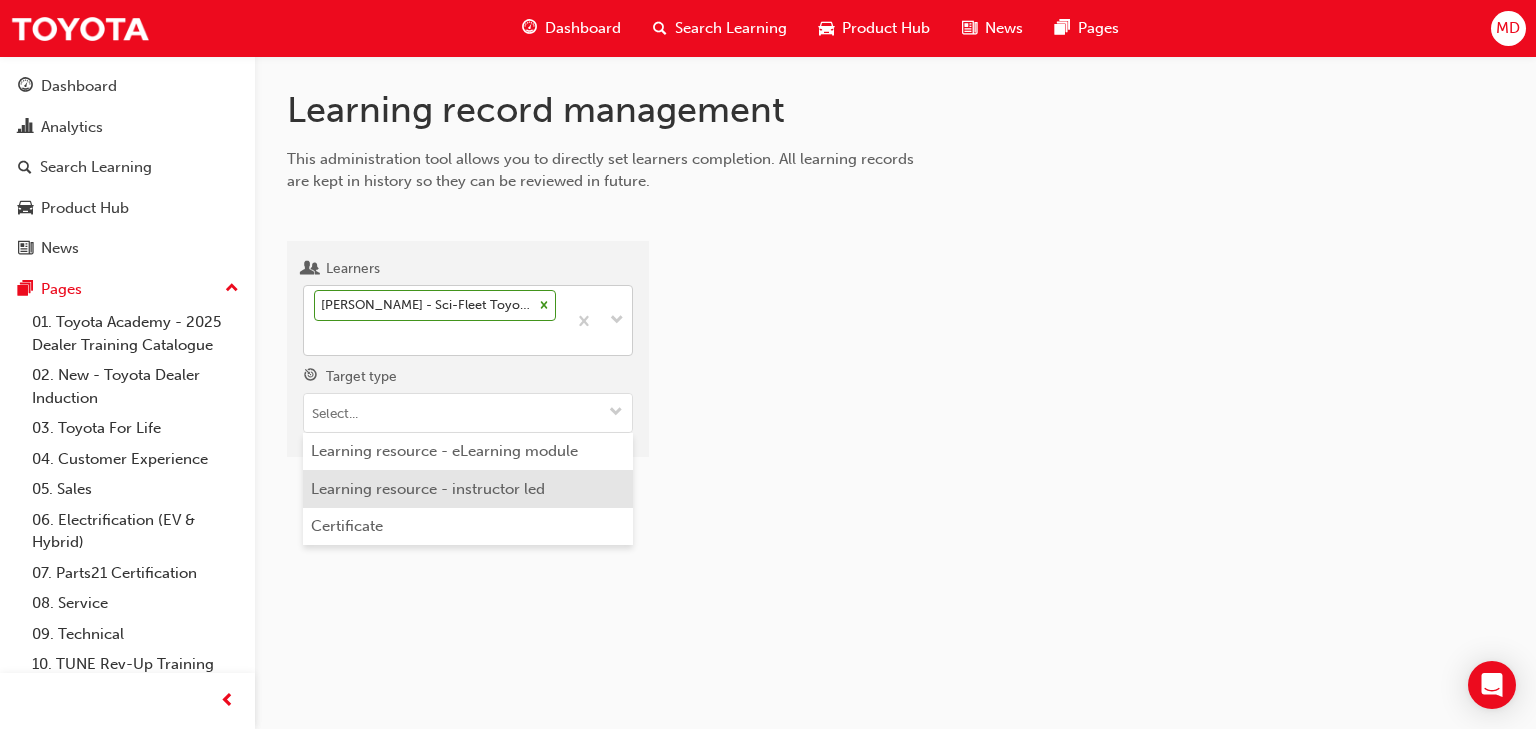click on "Learning resource - instructor led" at bounding box center [468, 489] 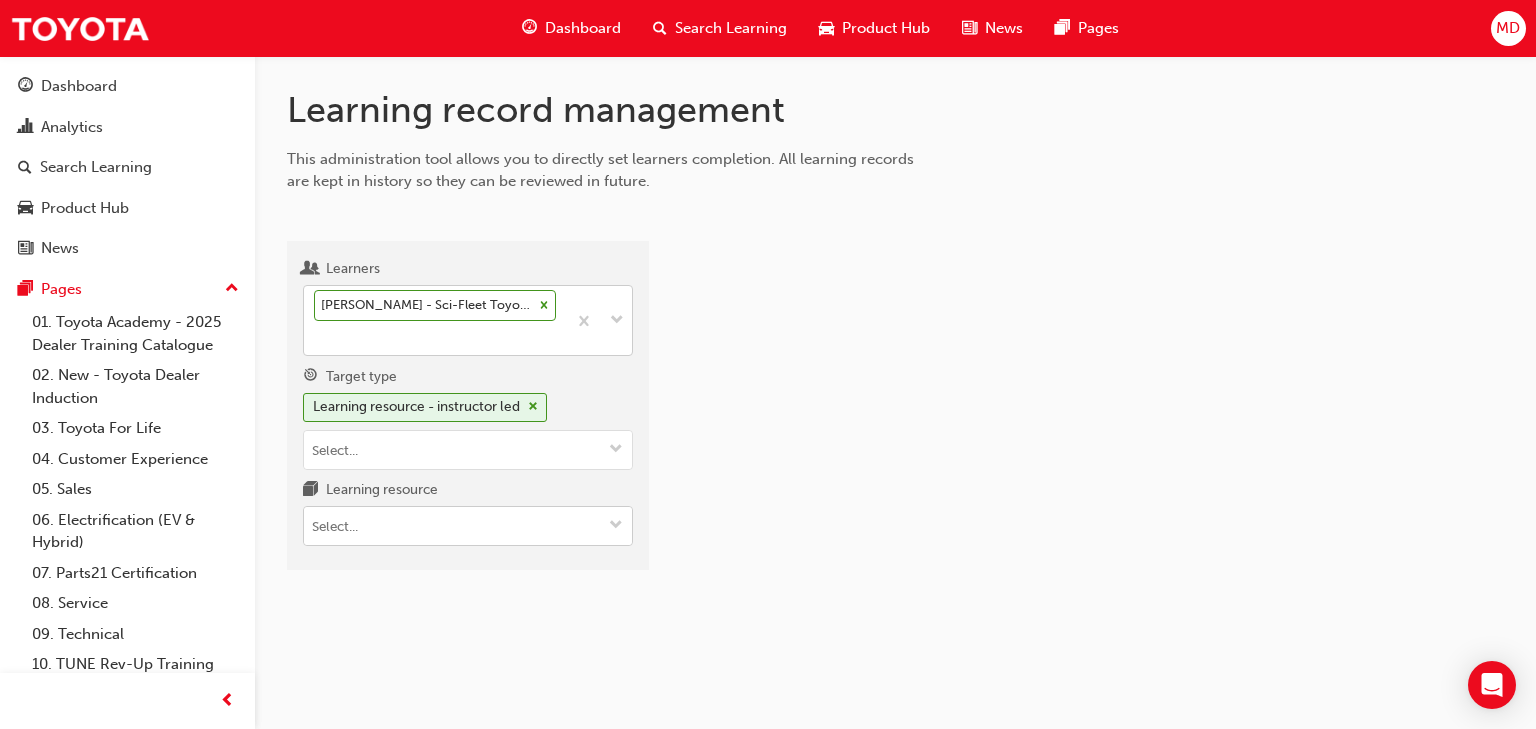 click on "Learning resource" at bounding box center [468, 526] 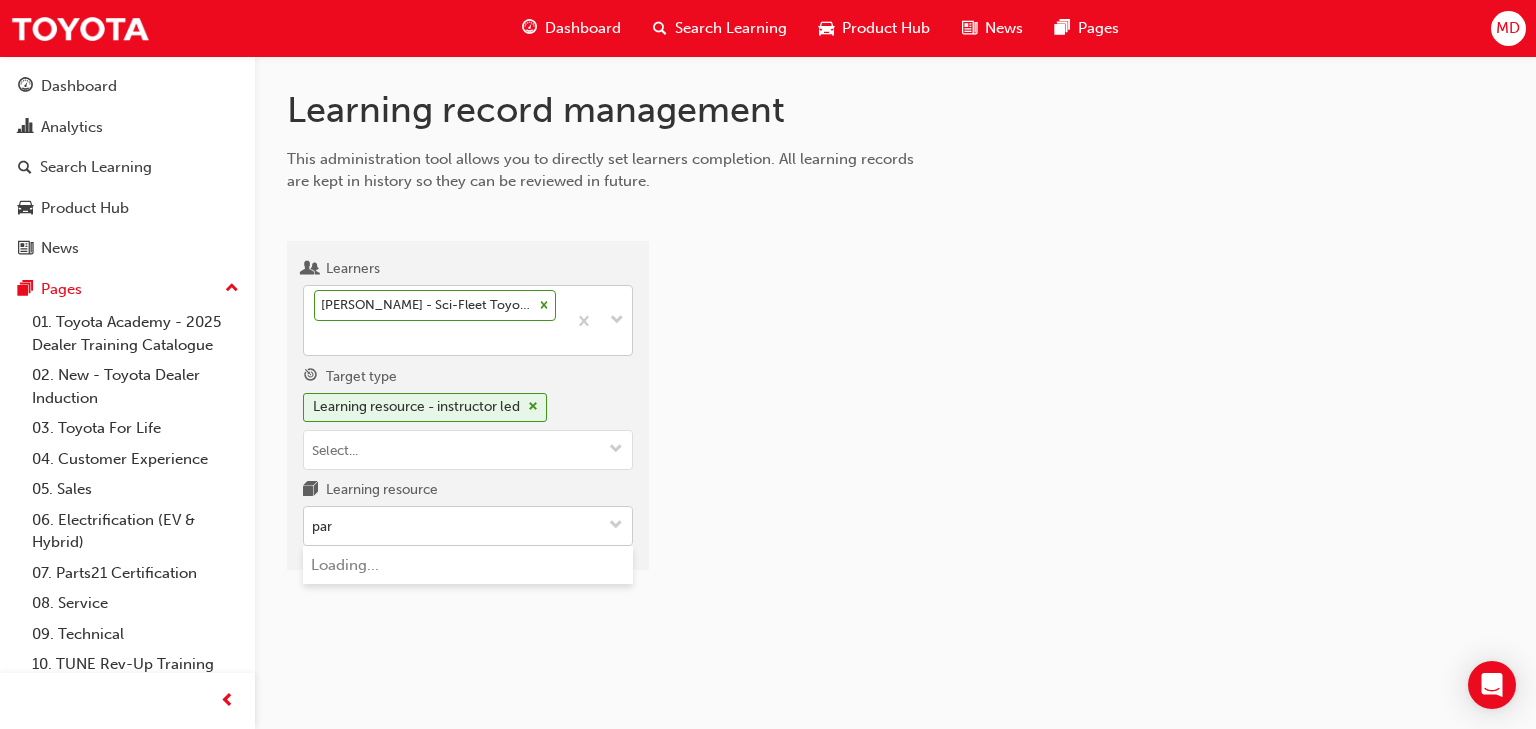 type on "part" 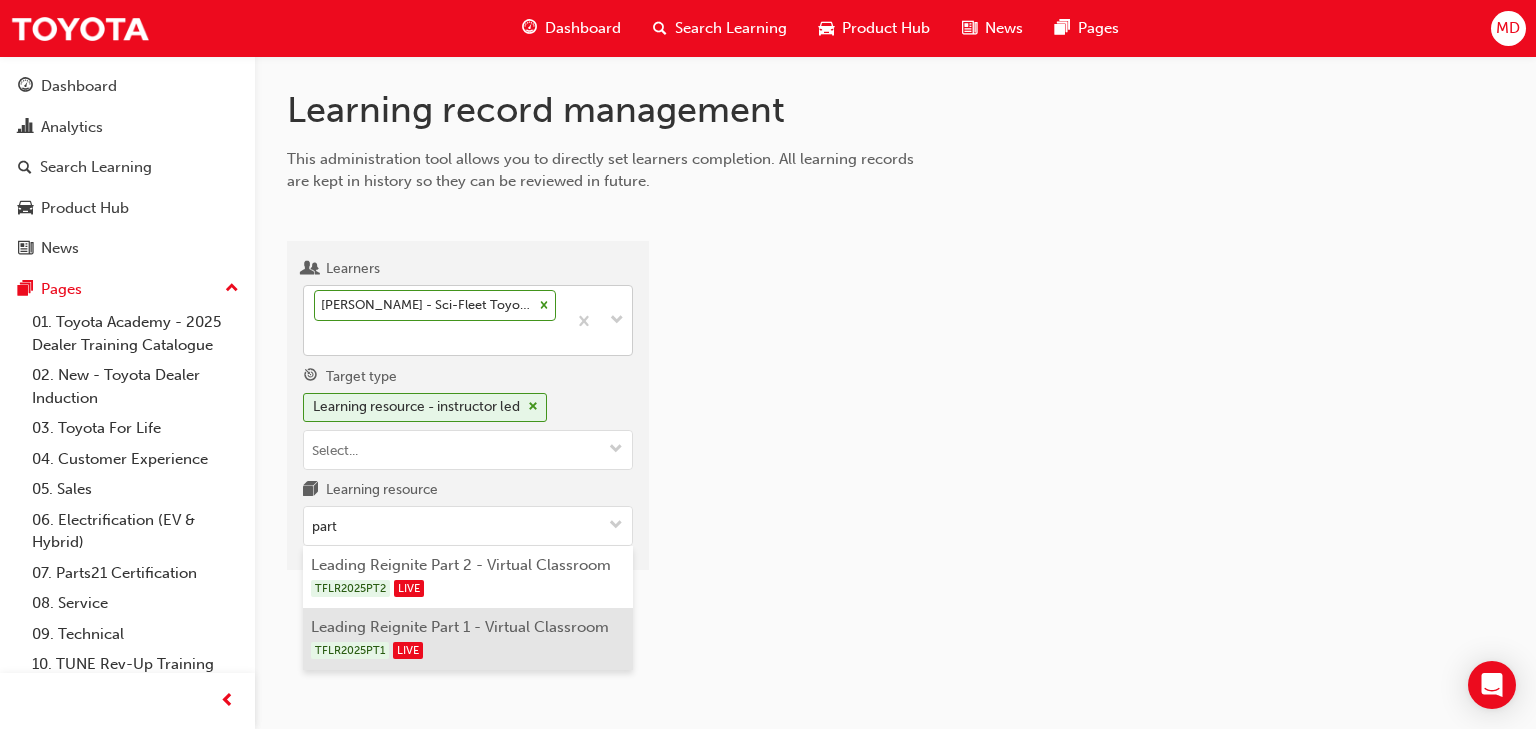click on "Leading Reignite Part 1 - Virtual Classroom TFLR2025PT1 LIVE" at bounding box center [468, 639] 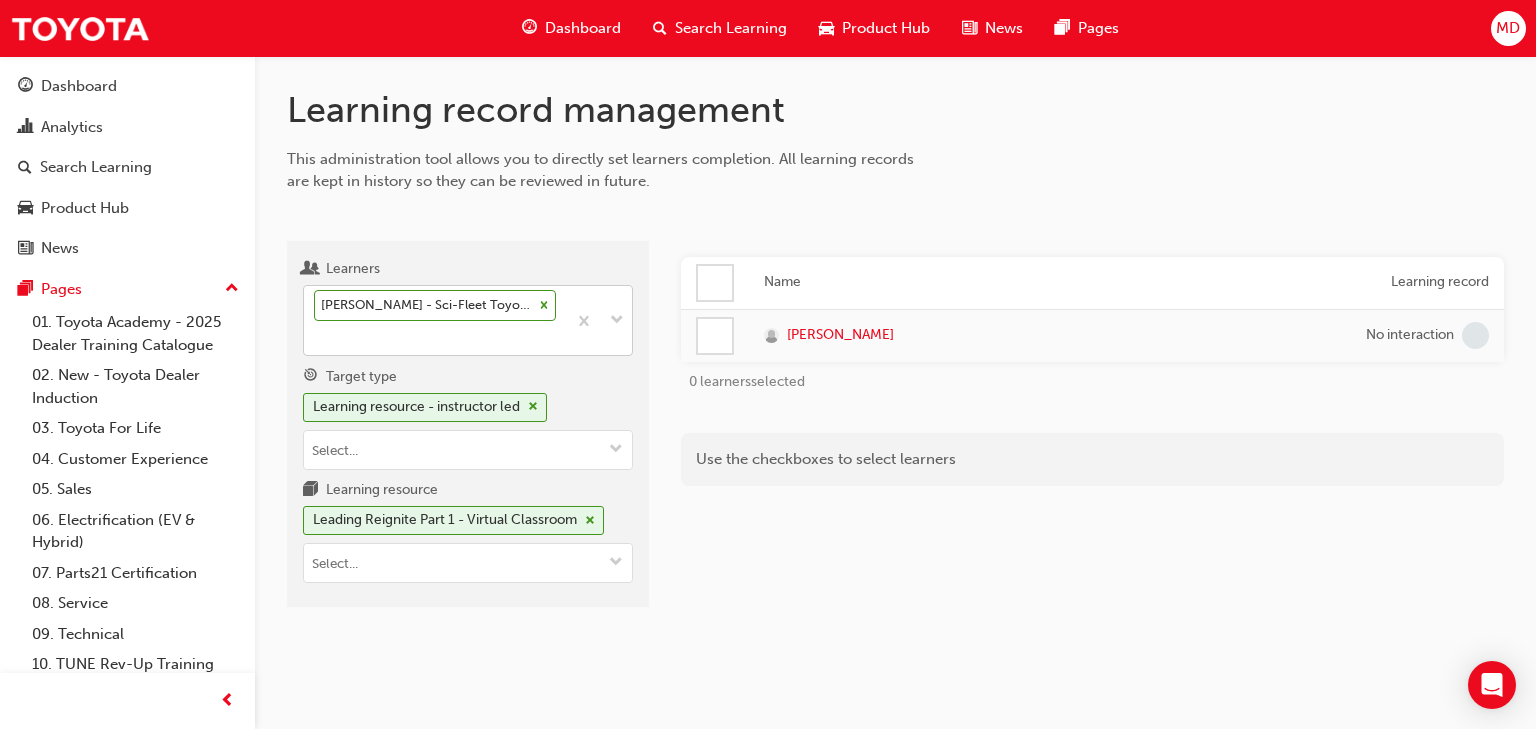 click at bounding box center [715, 336] 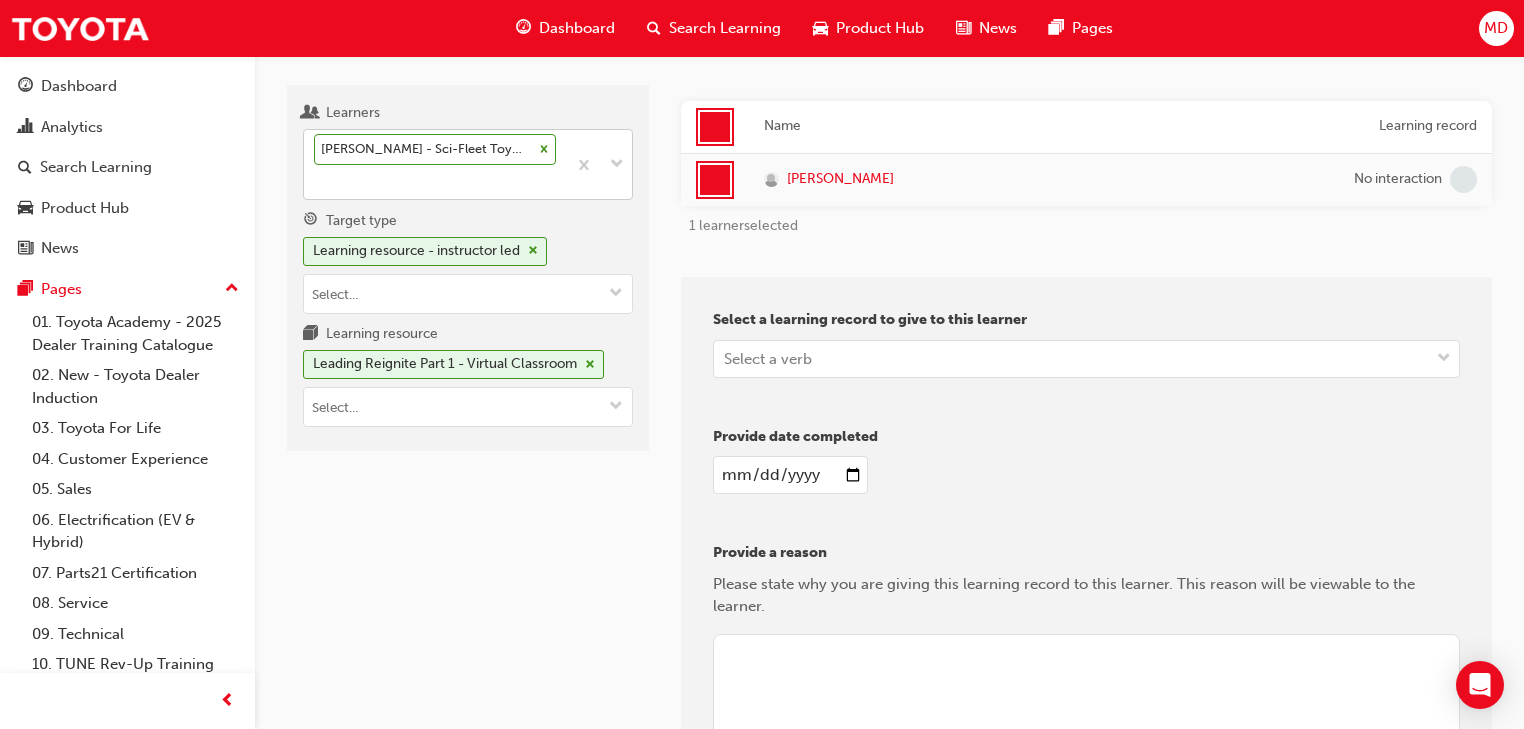 scroll, scrollTop: 160, scrollLeft: 0, axis: vertical 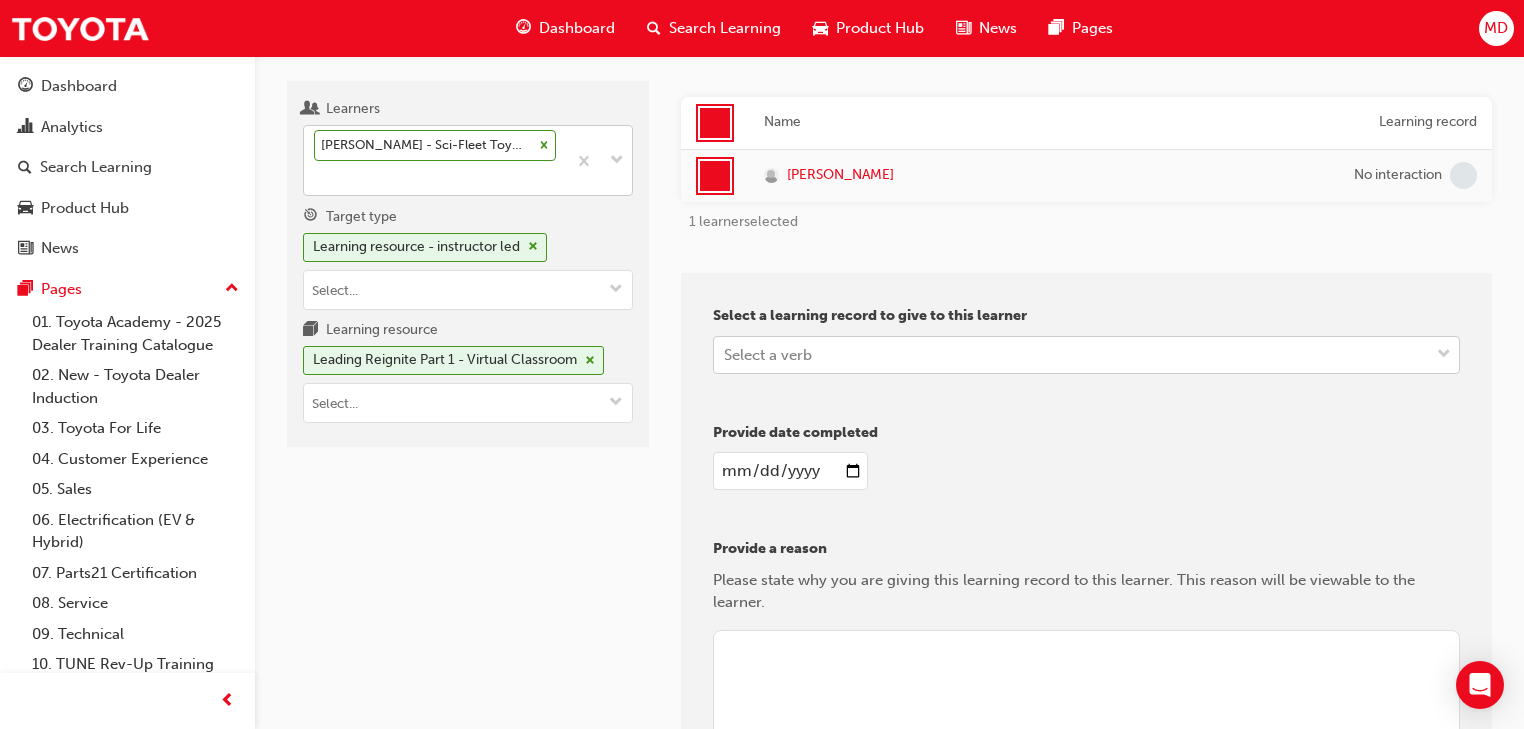 click on "Select a verb" at bounding box center [768, 354] 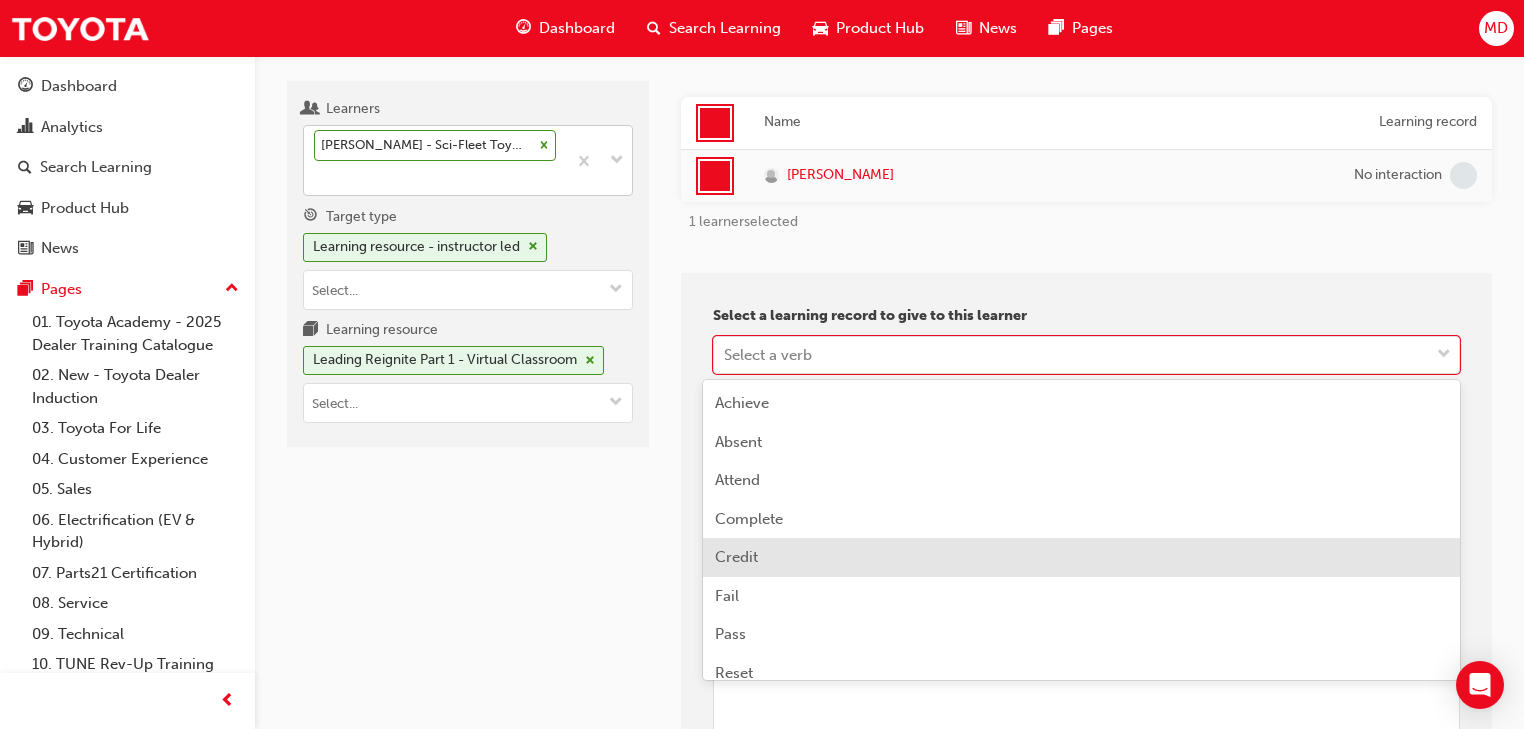 click on "Credit" at bounding box center [736, 557] 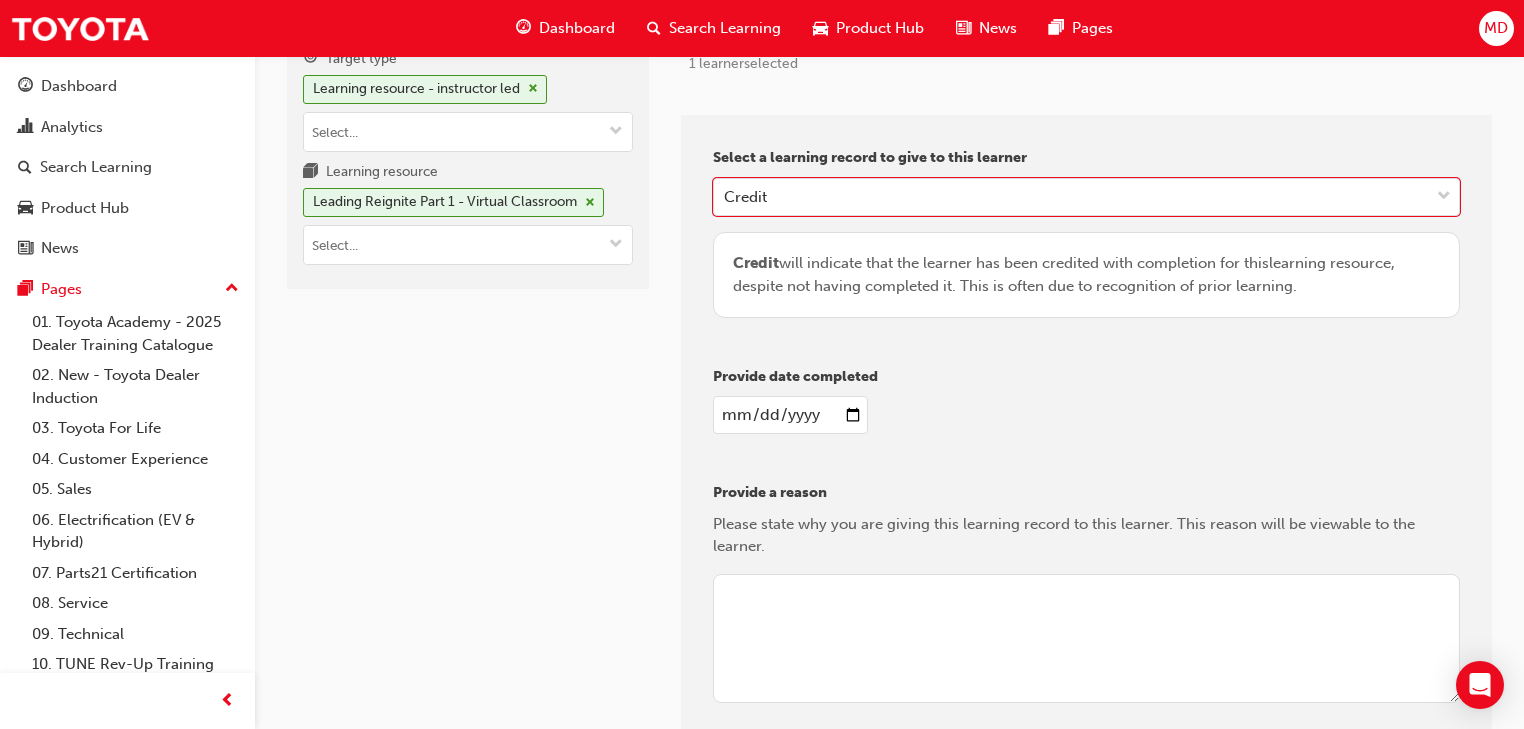 scroll, scrollTop: 320, scrollLeft: 0, axis: vertical 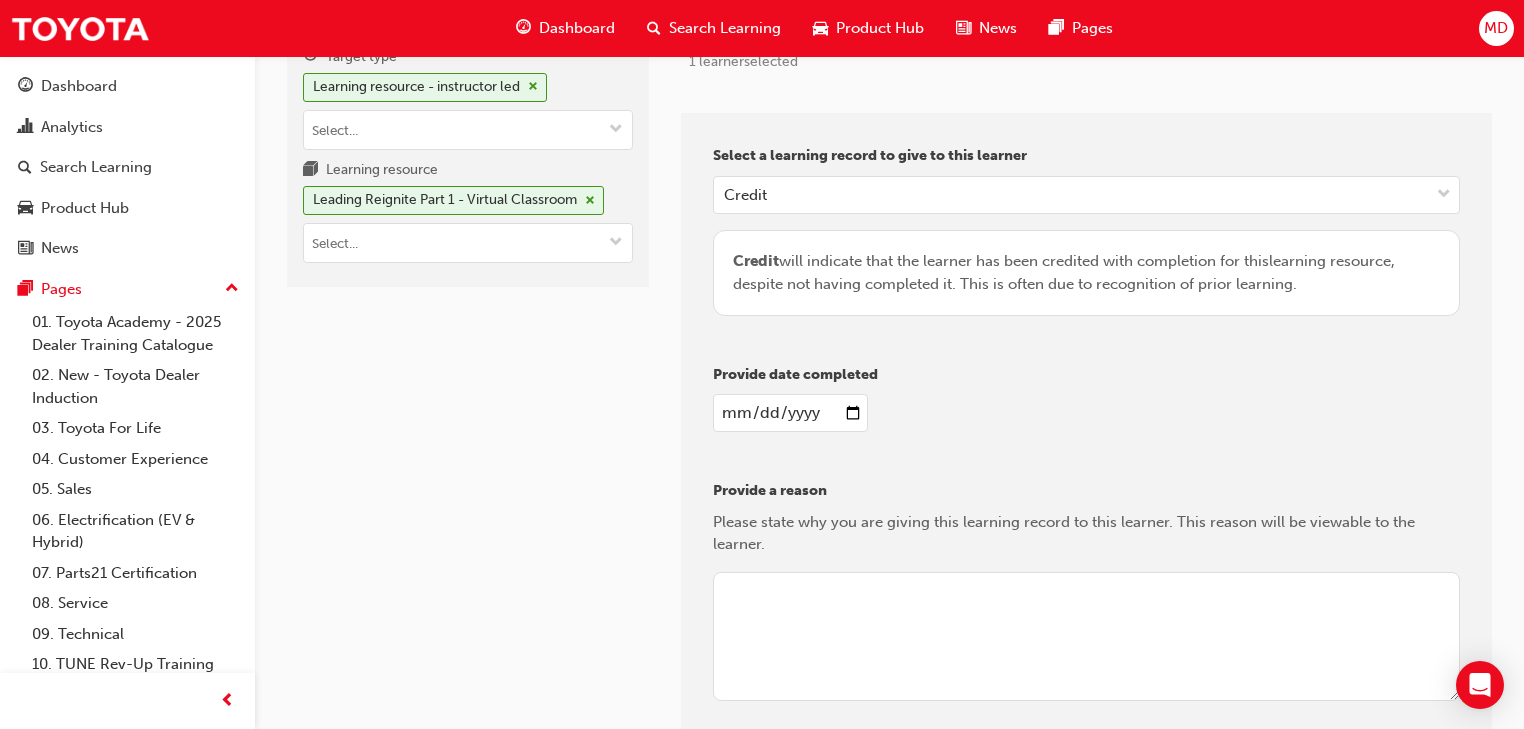 click at bounding box center (790, 413) 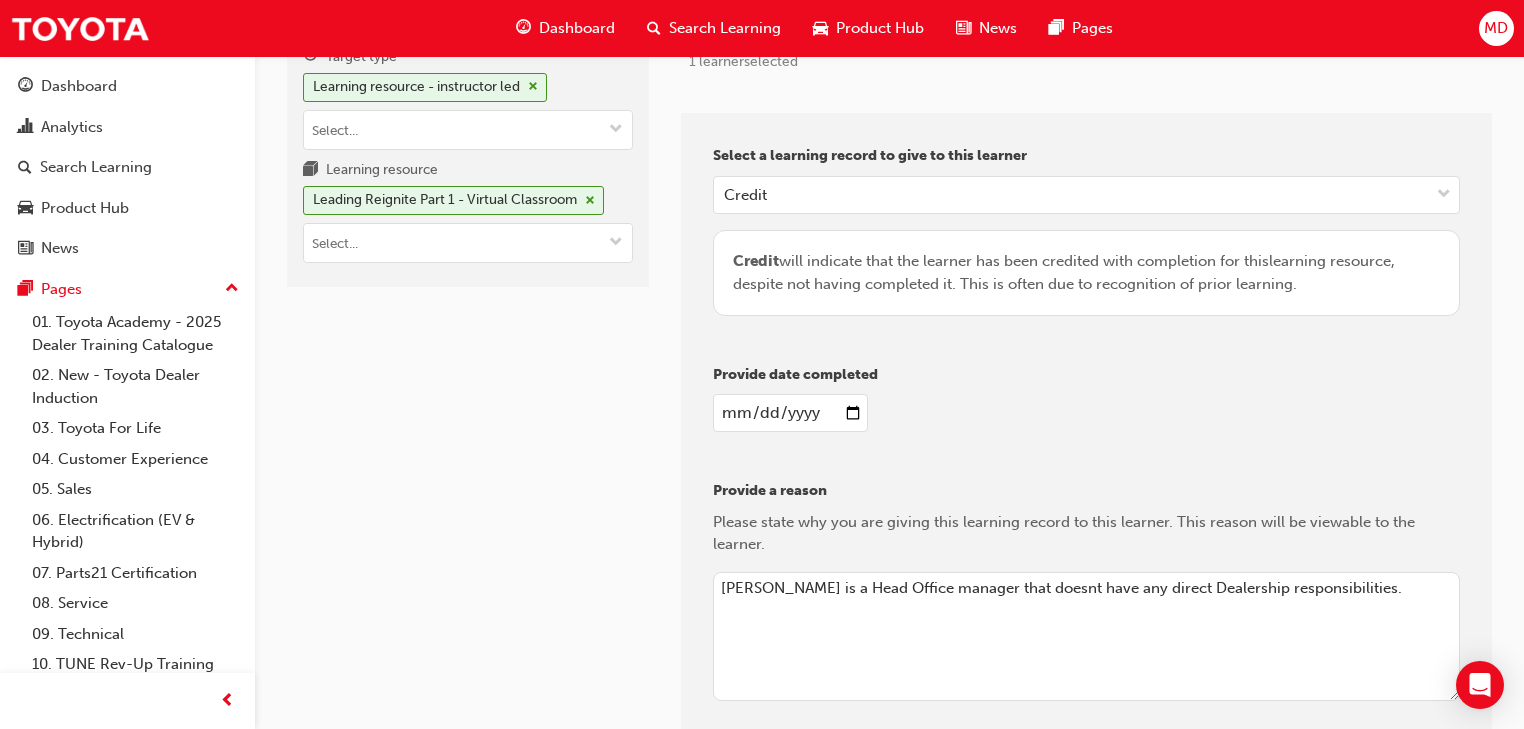 click on "[PERSON_NAME] is a Head Office manager that doesnt have any direct Dealership responsibilities." at bounding box center (1087, 637) 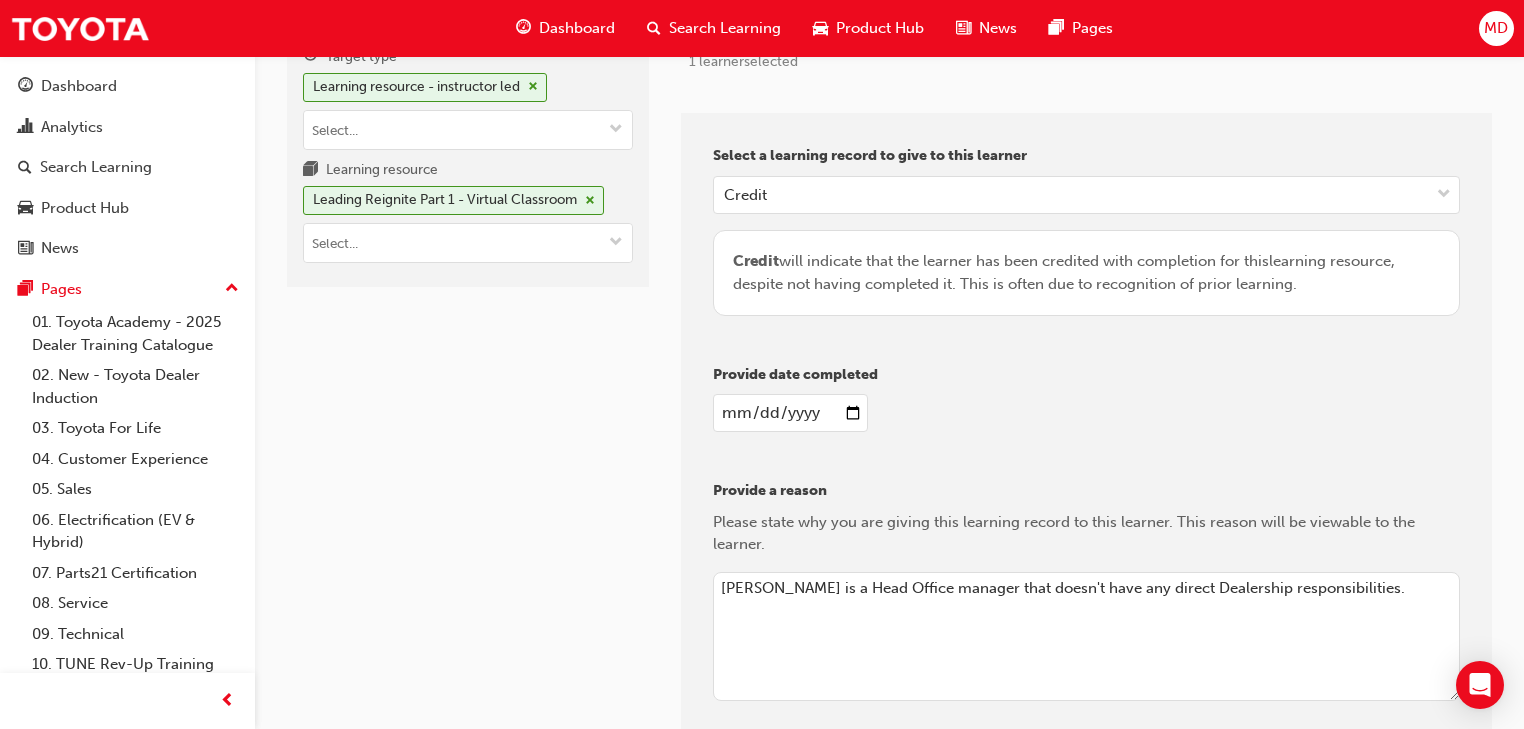 click on "[PERSON_NAME] is a Head Office manager that doesn't have any direct Dealership responsibilities." at bounding box center (1087, 637) 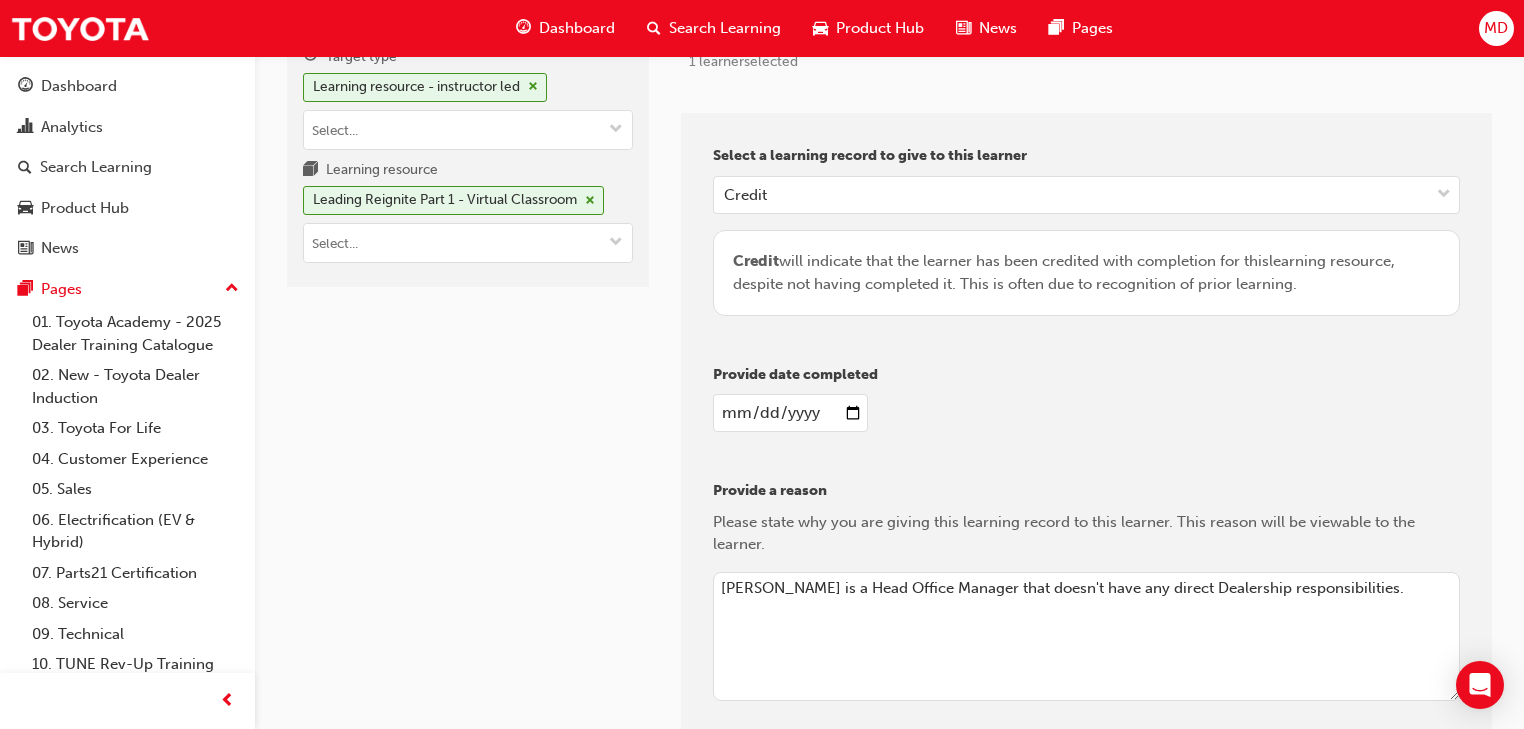 click on "[PERSON_NAME] is a Head Office Manager that doesn't have any direct Dealership responsibilities." at bounding box center [1087, 637] 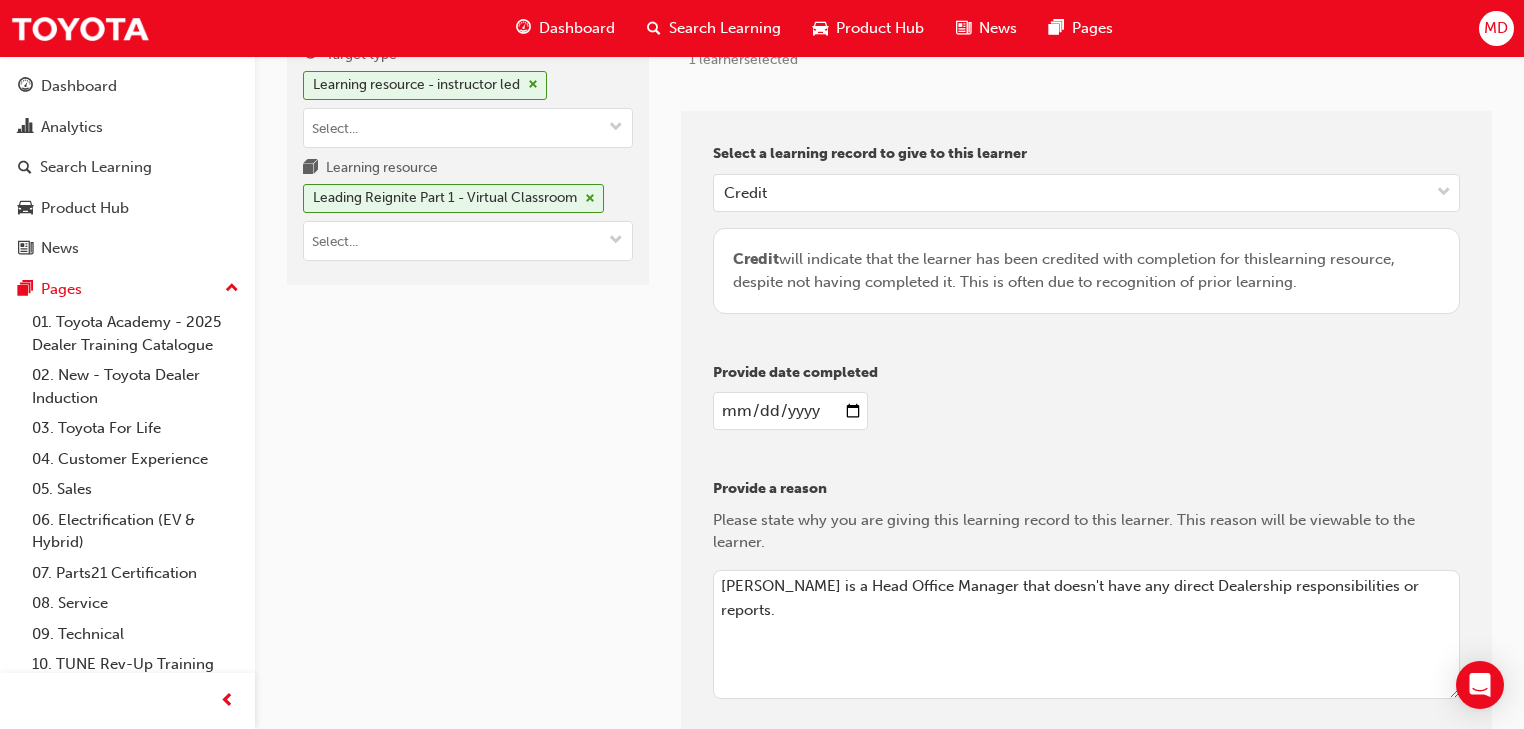scroll, scrollTop: 341, scrollLeft: 0, axis: vertical 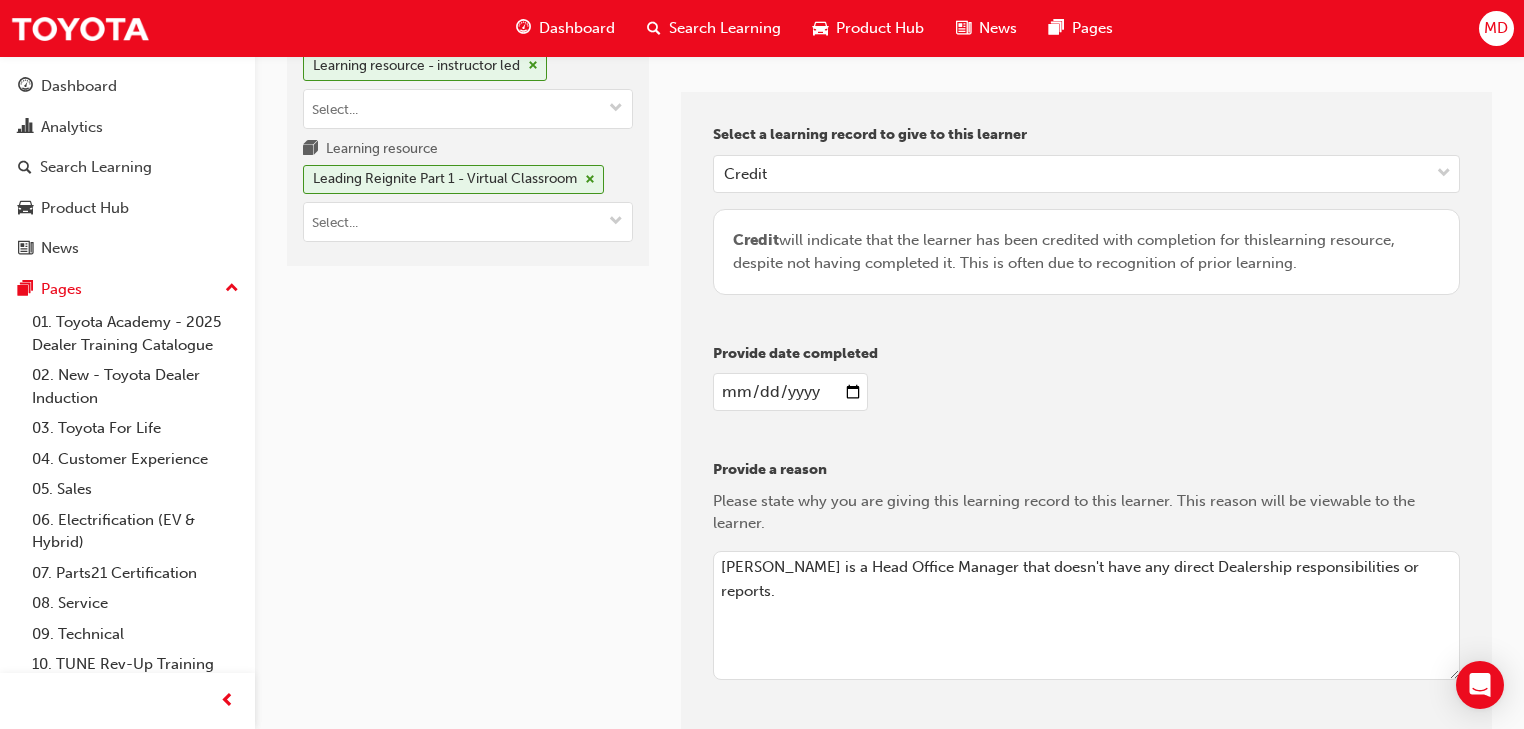 drag, startPoint x: 713, startPoint y: 540, endPoint x: 1546, endPoint y: 528, distance: 833.0864 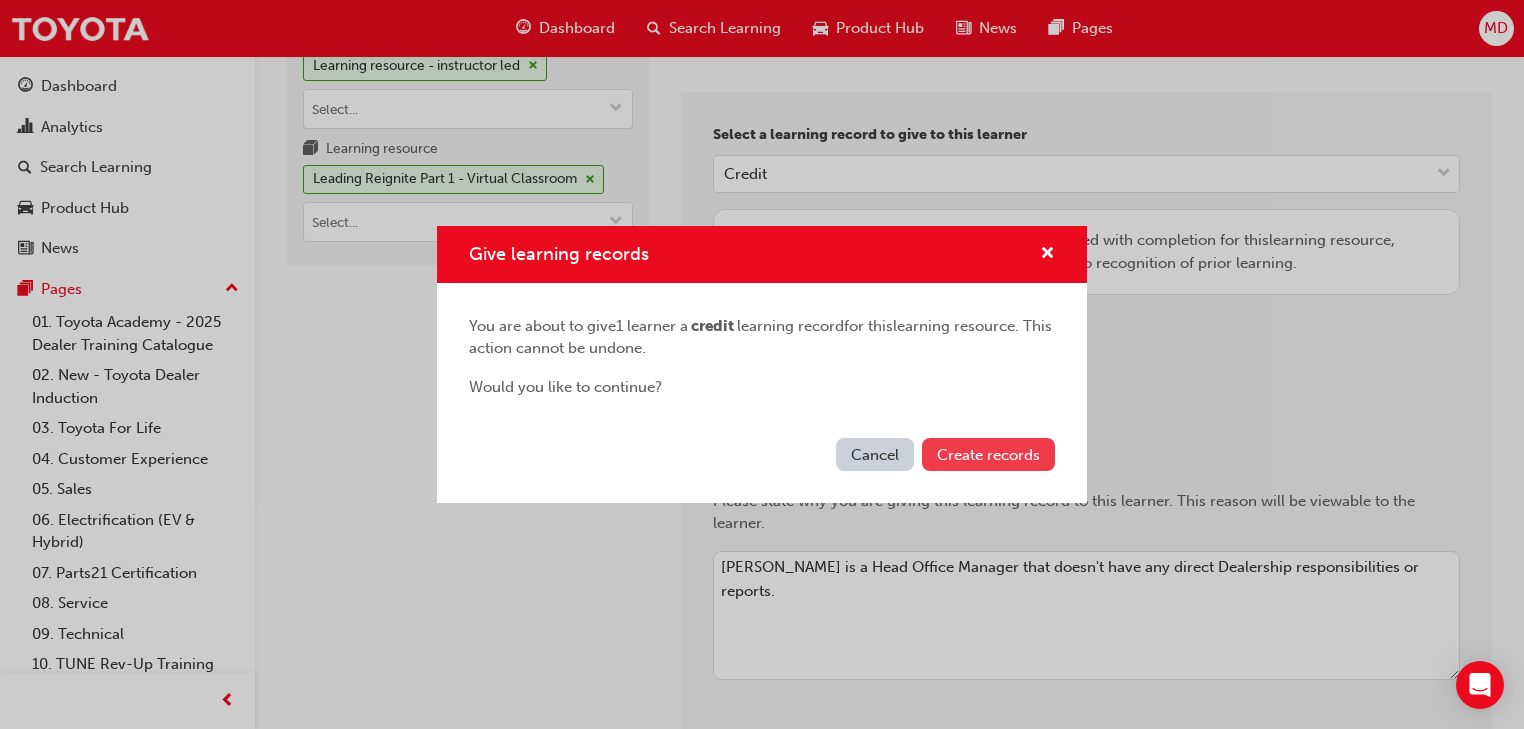 click on "Create records" at bounding box center (988, 455) 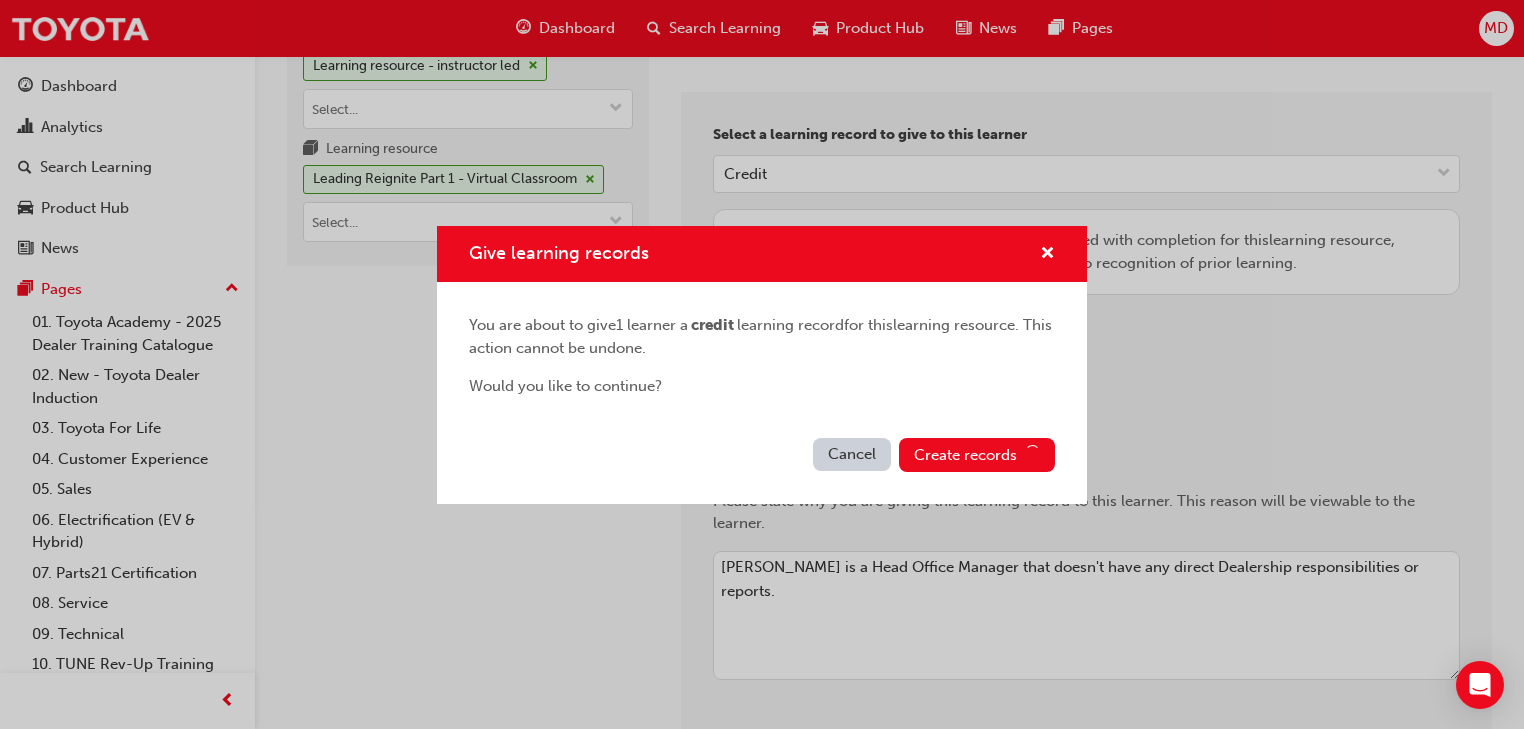 scroll, scrollTop: 356, scrollLeft: 0, axis: vertical 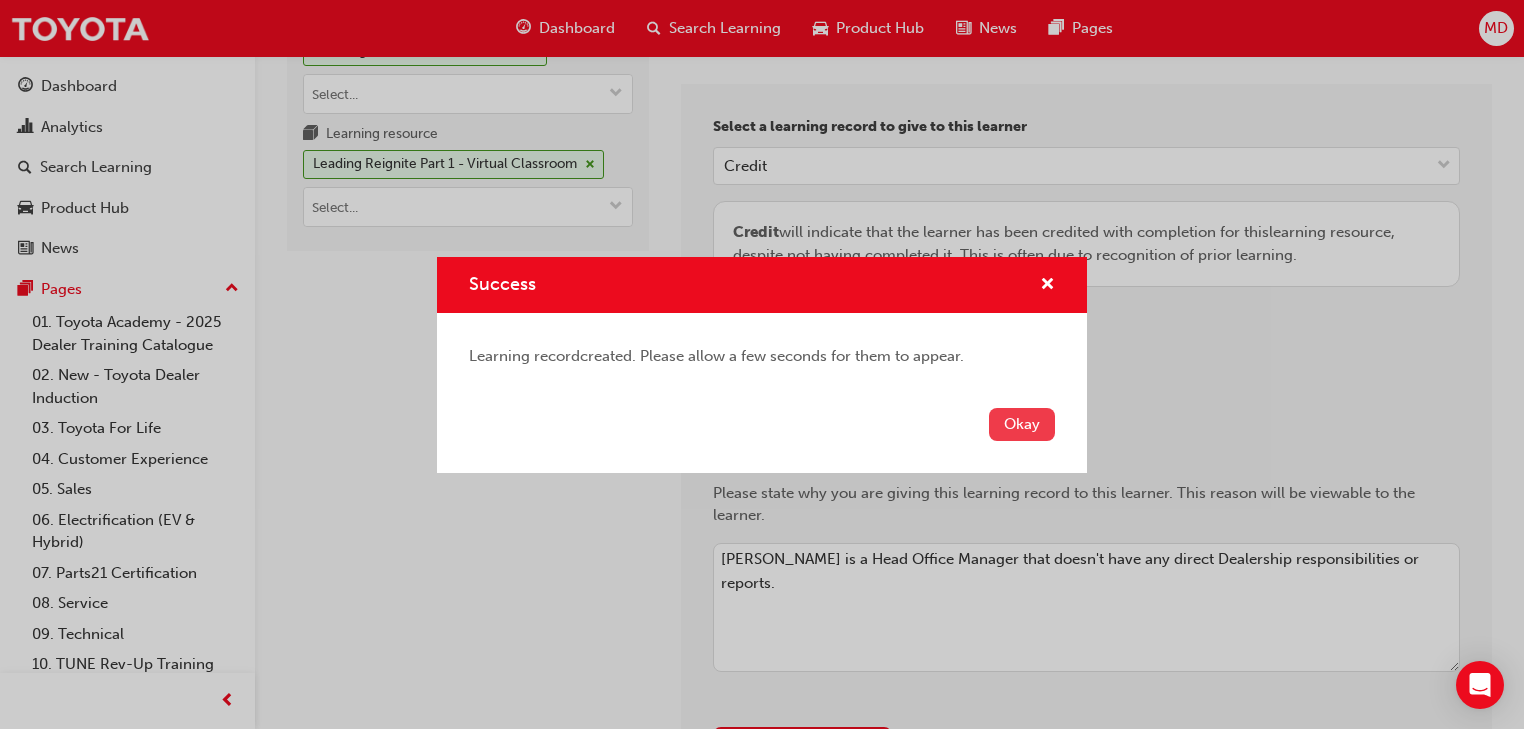 click on "Okay" at bounding box center [1022, 424] 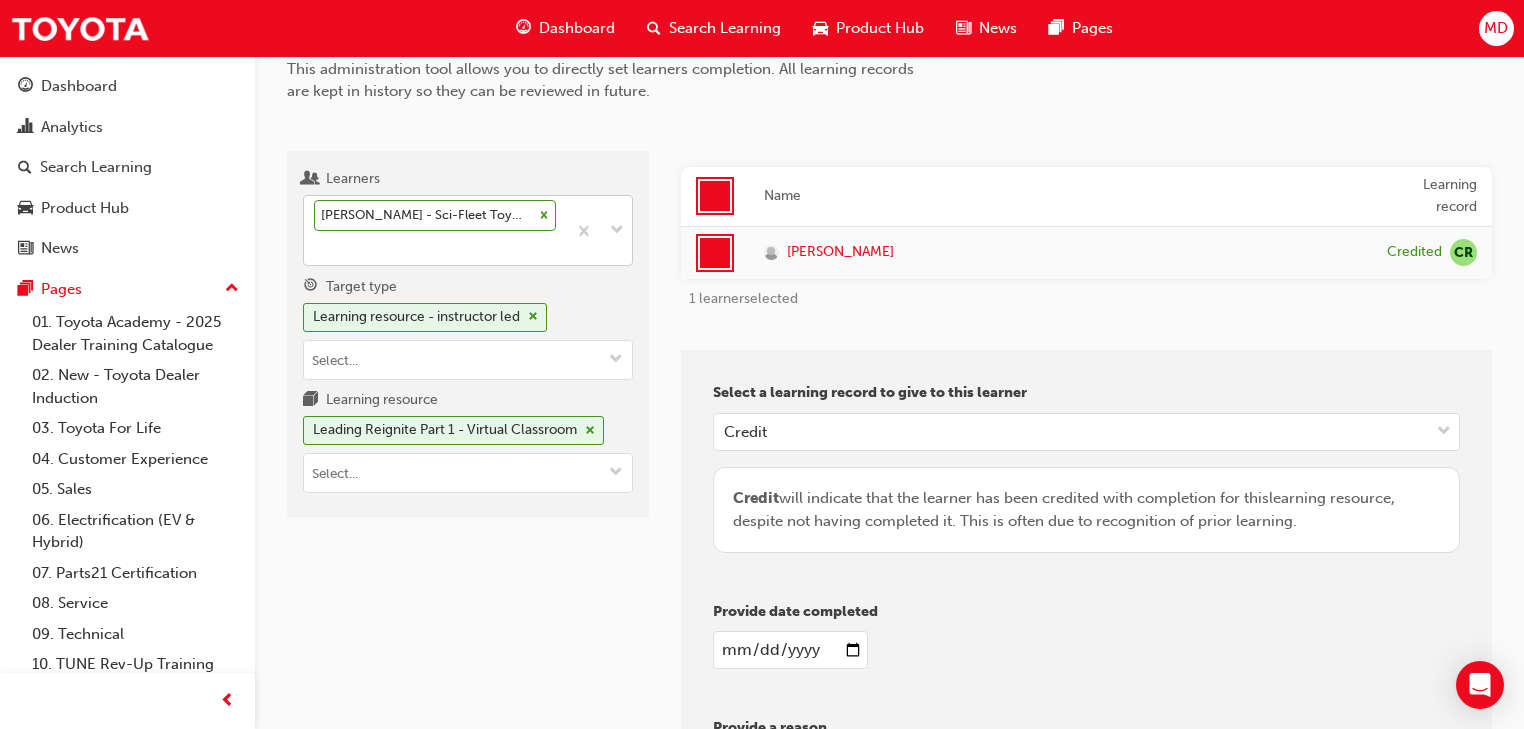 scroll, scrollTop: 240, scrollLeft: 0, axis: vertical 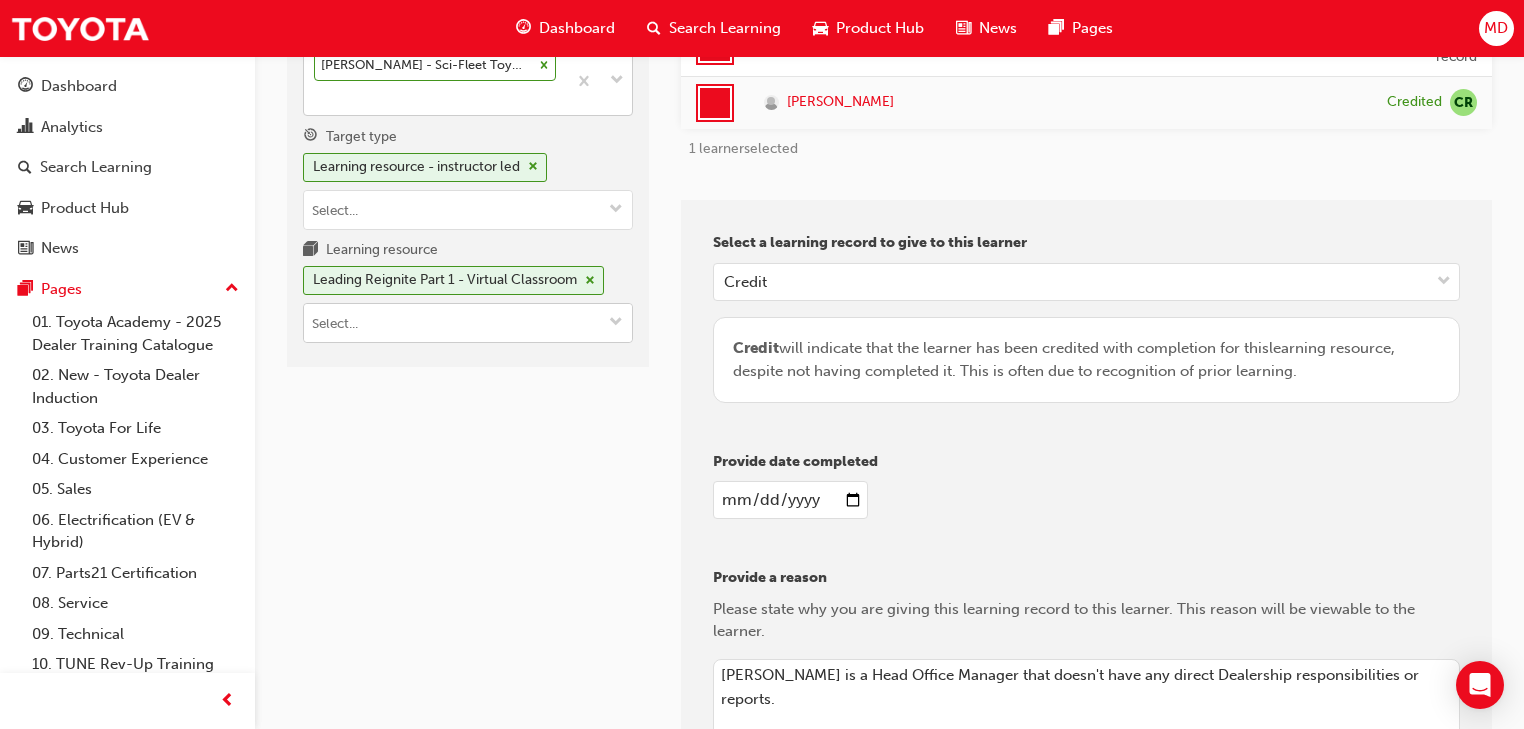 click at bounding box center (616, 323) 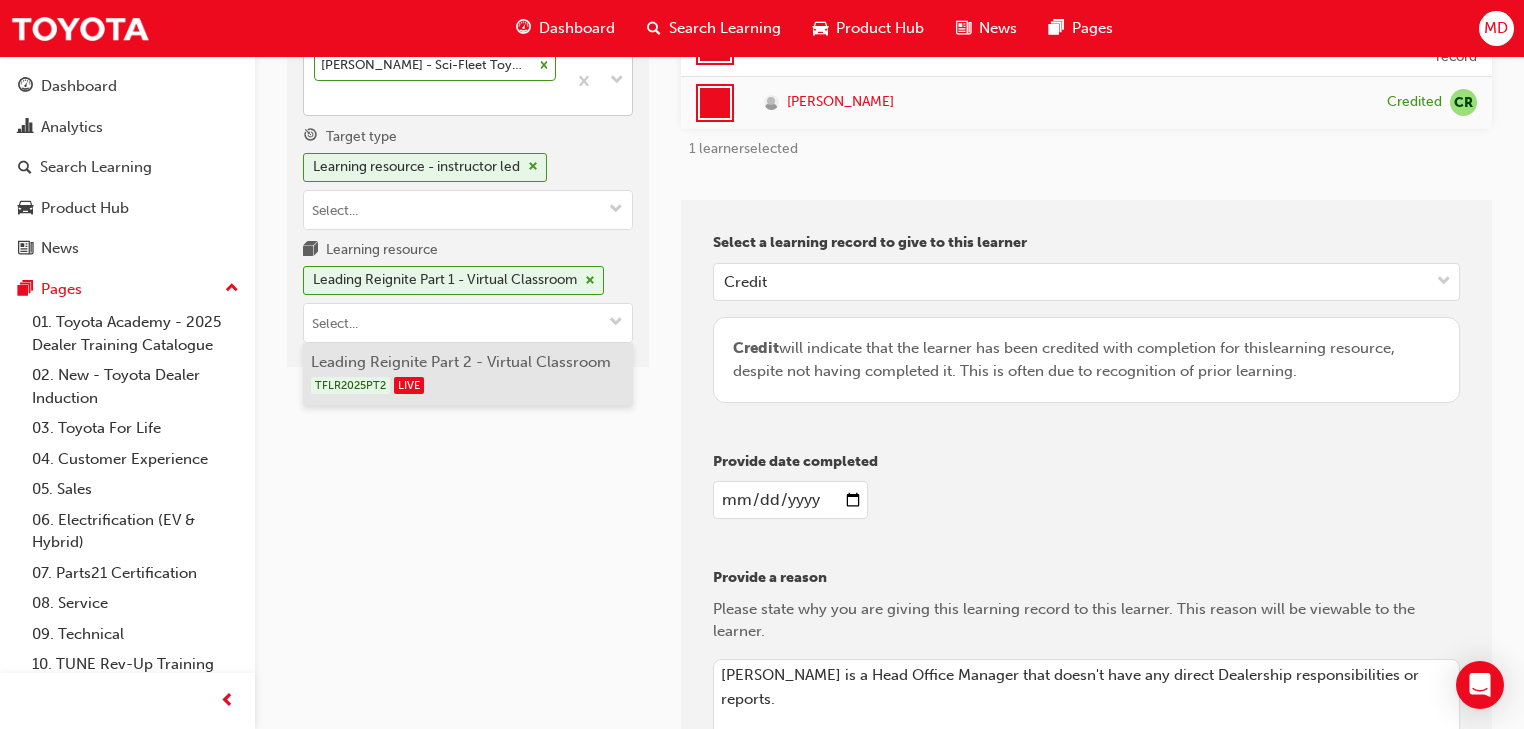 click on "Leading Reignite Part 2 - Virtual Classroom TFLR2025PT2 LIVE" at bounding box center [468, 374] 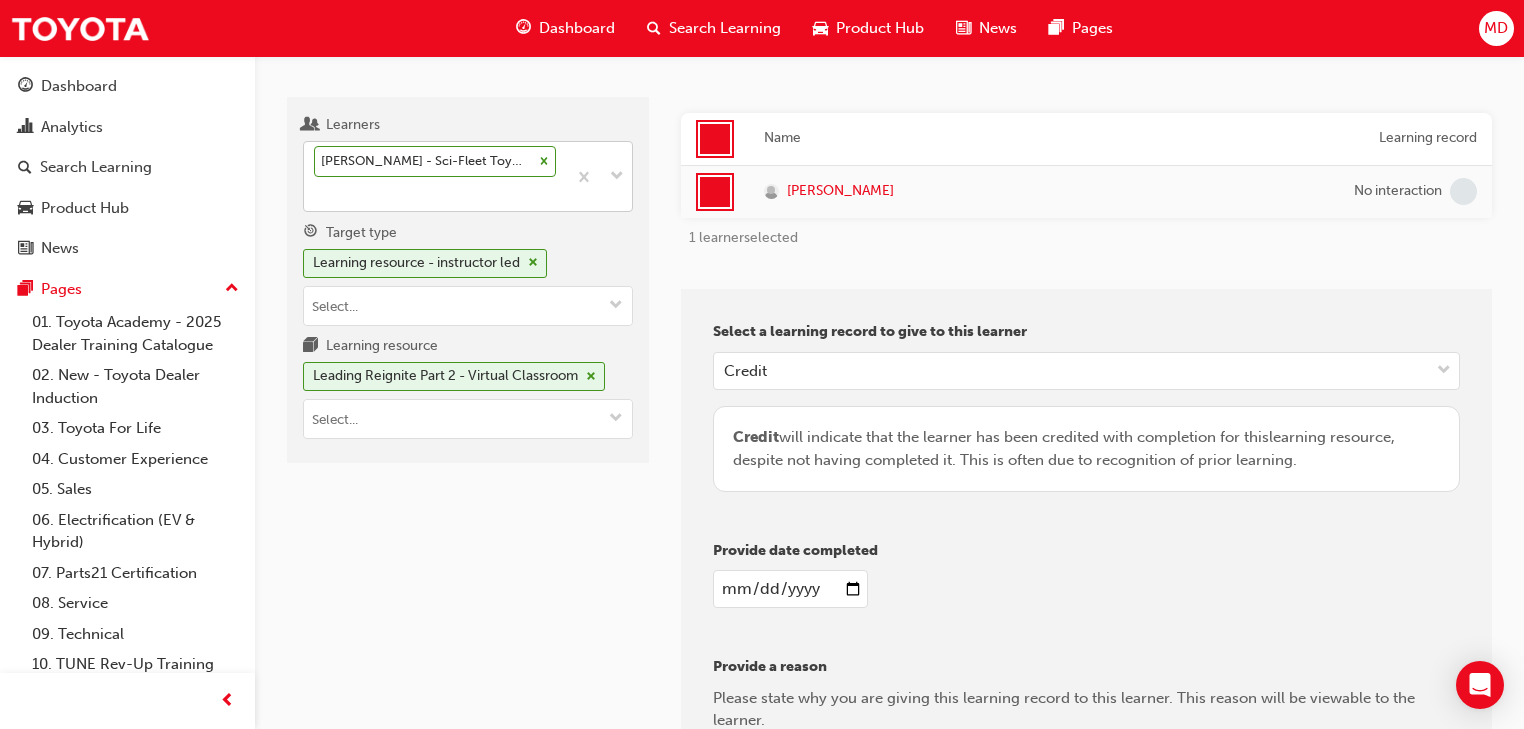 scroll, scrollTop: 0, scrollLeft: 0, axis: both 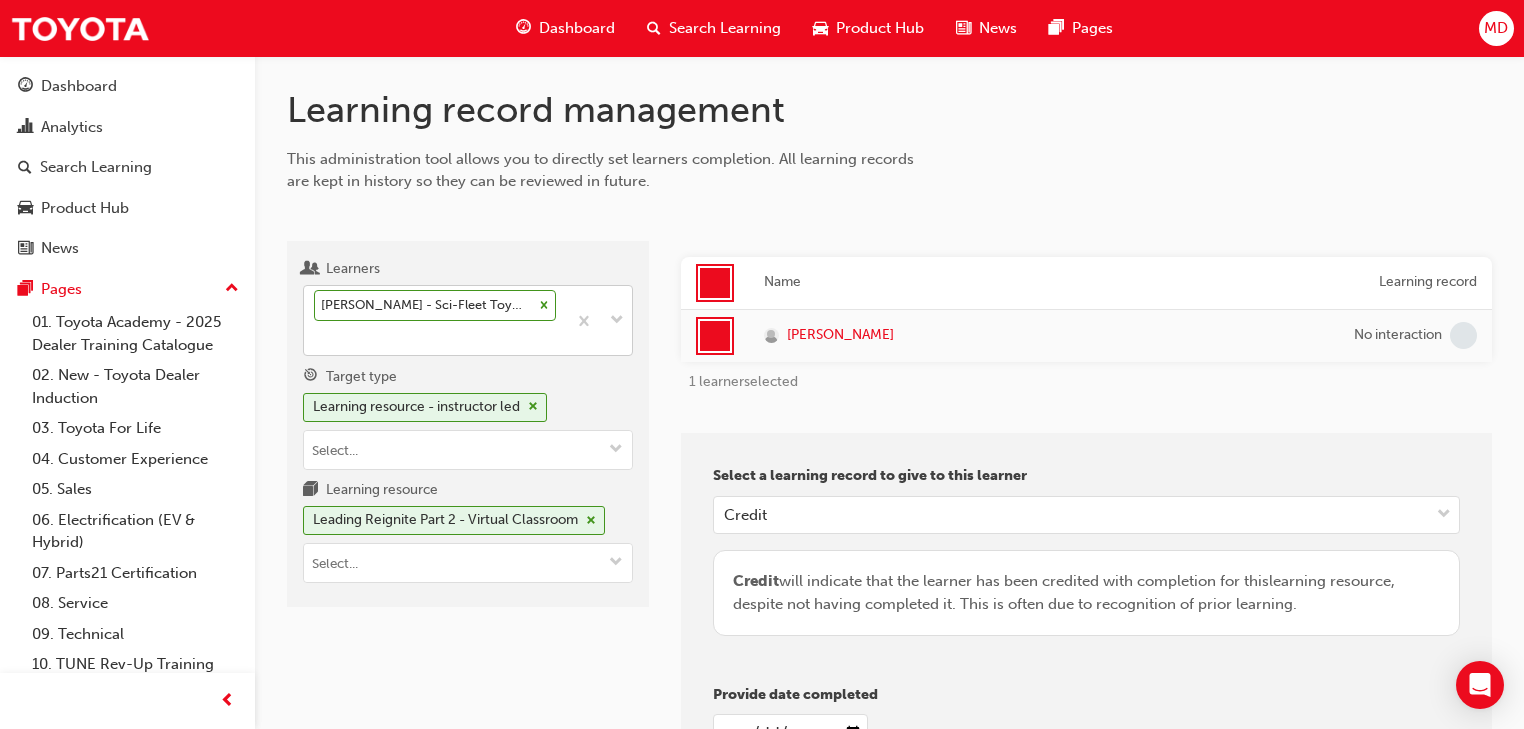 click at bounding box center (715, 336) 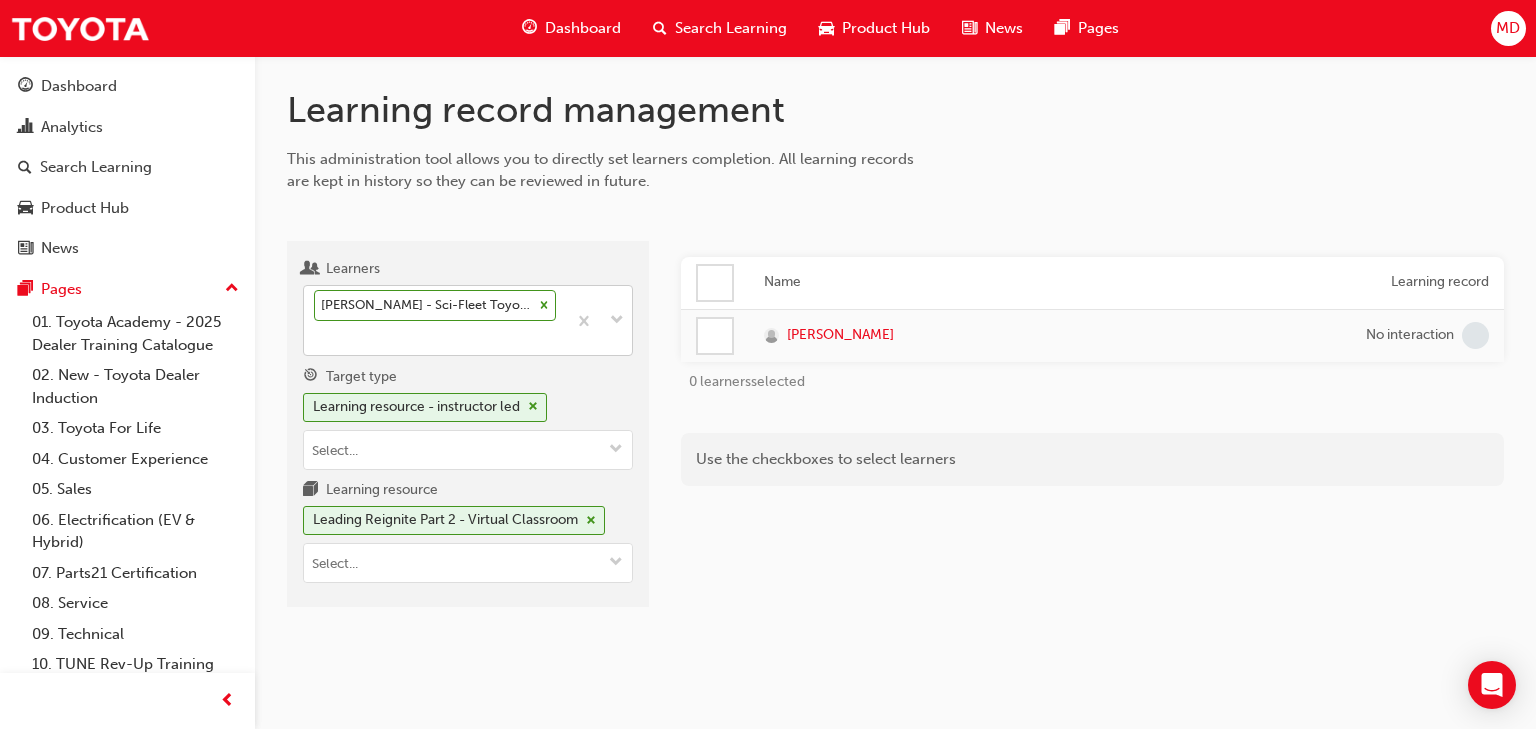 click at bounding box center (715, 336) 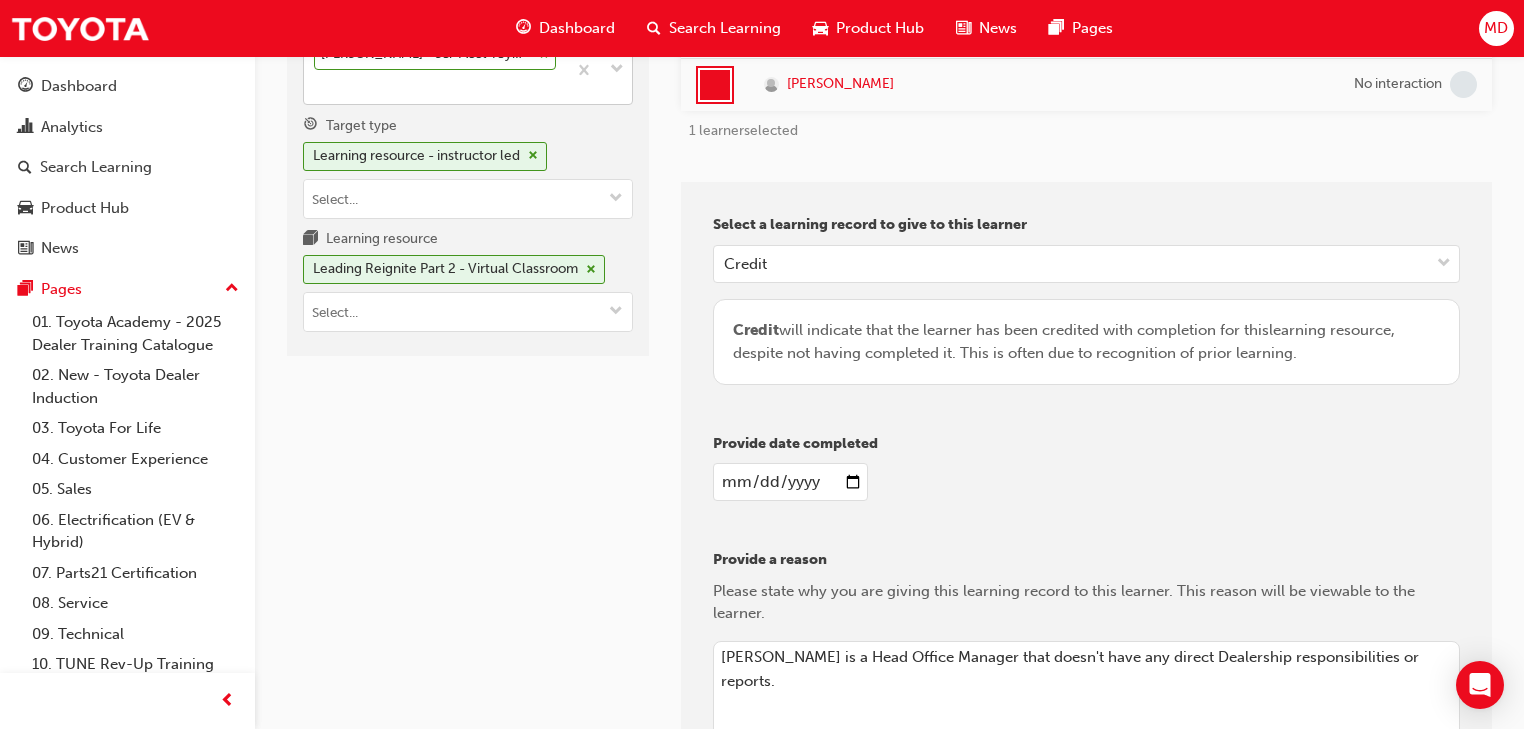 scroll, scrollTop: 480, scrollLeft: 0, axis: vertical 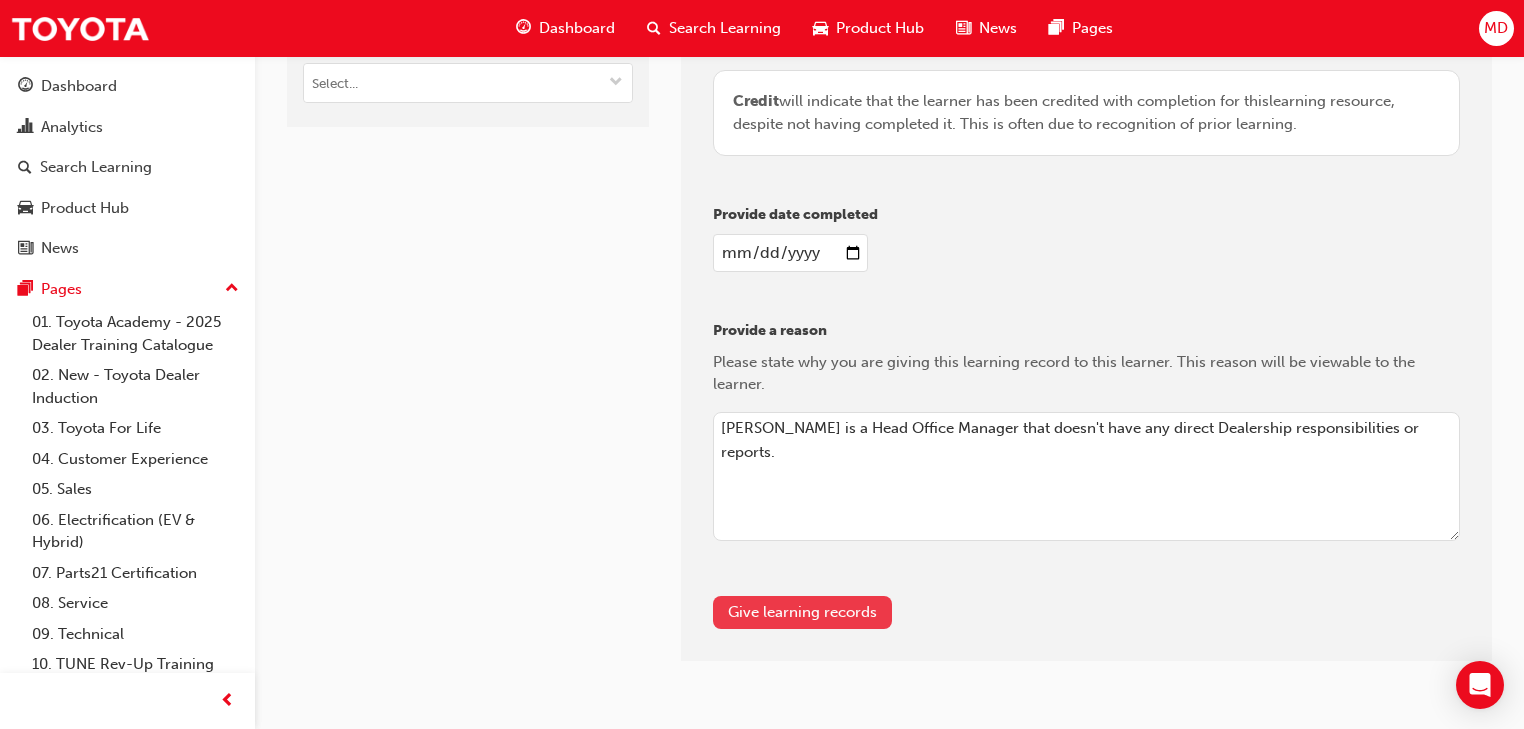 click on "Give learning records" at bounding box center [802, 612] 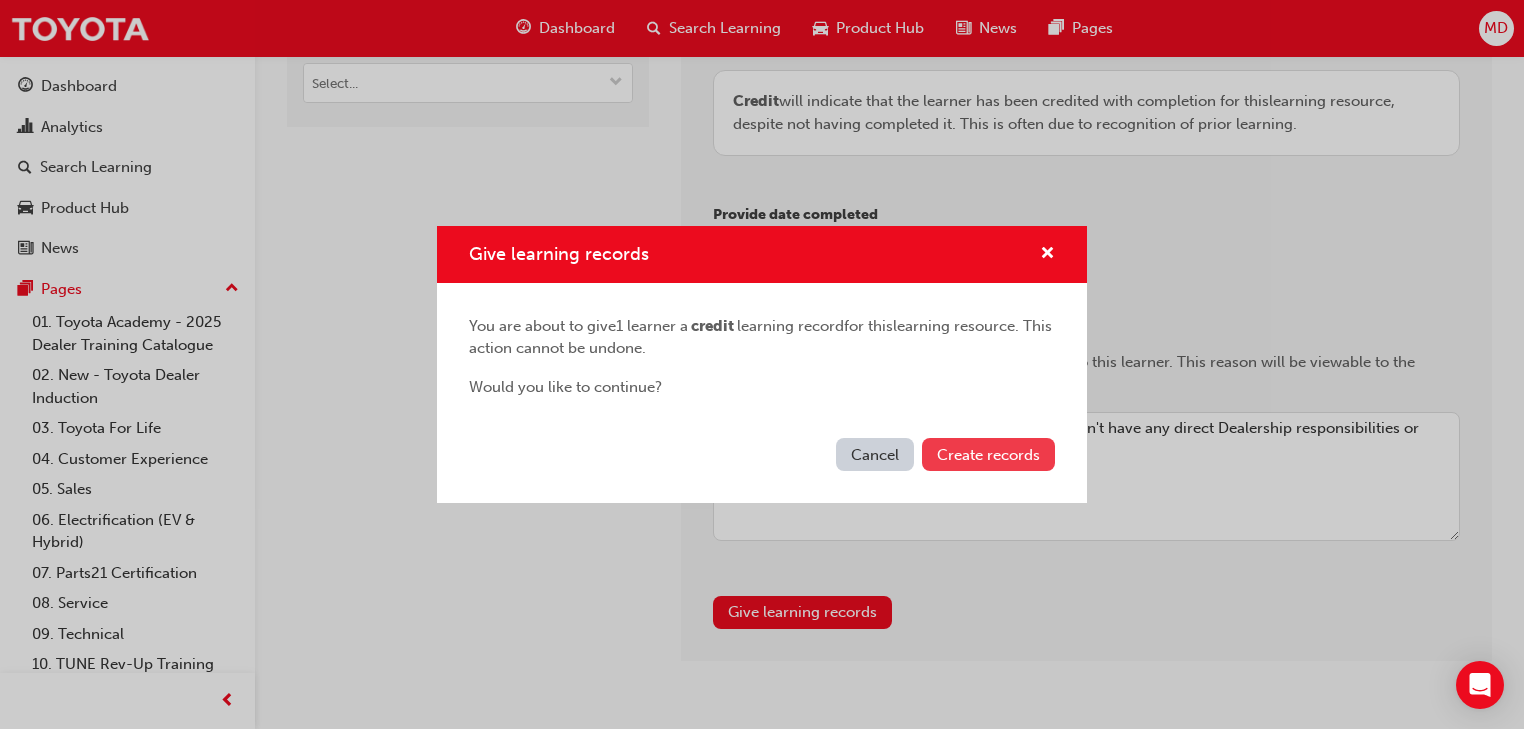 click on "Create records" at bounding box center [988, 455] 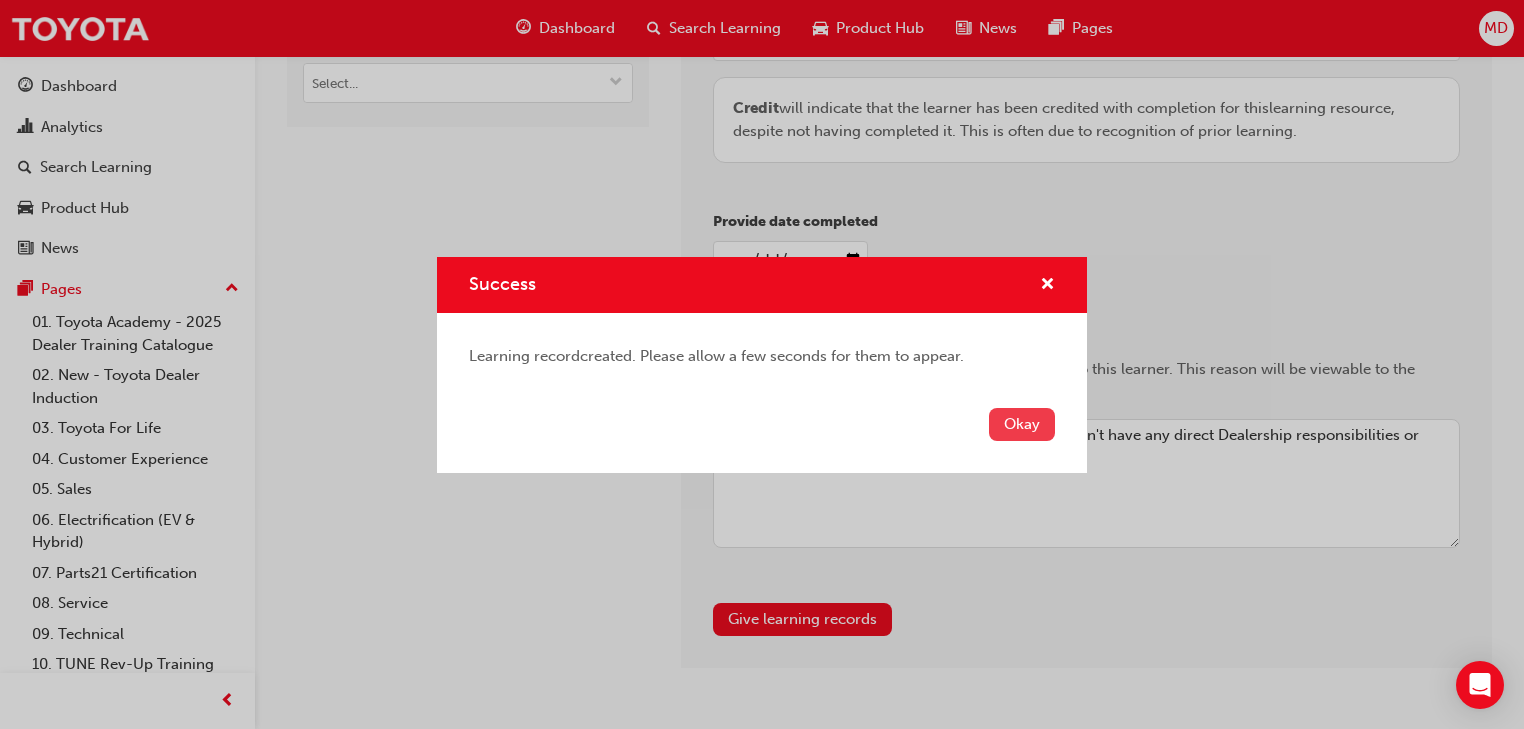 click on "Okay" at bounding box center [1022, 424] 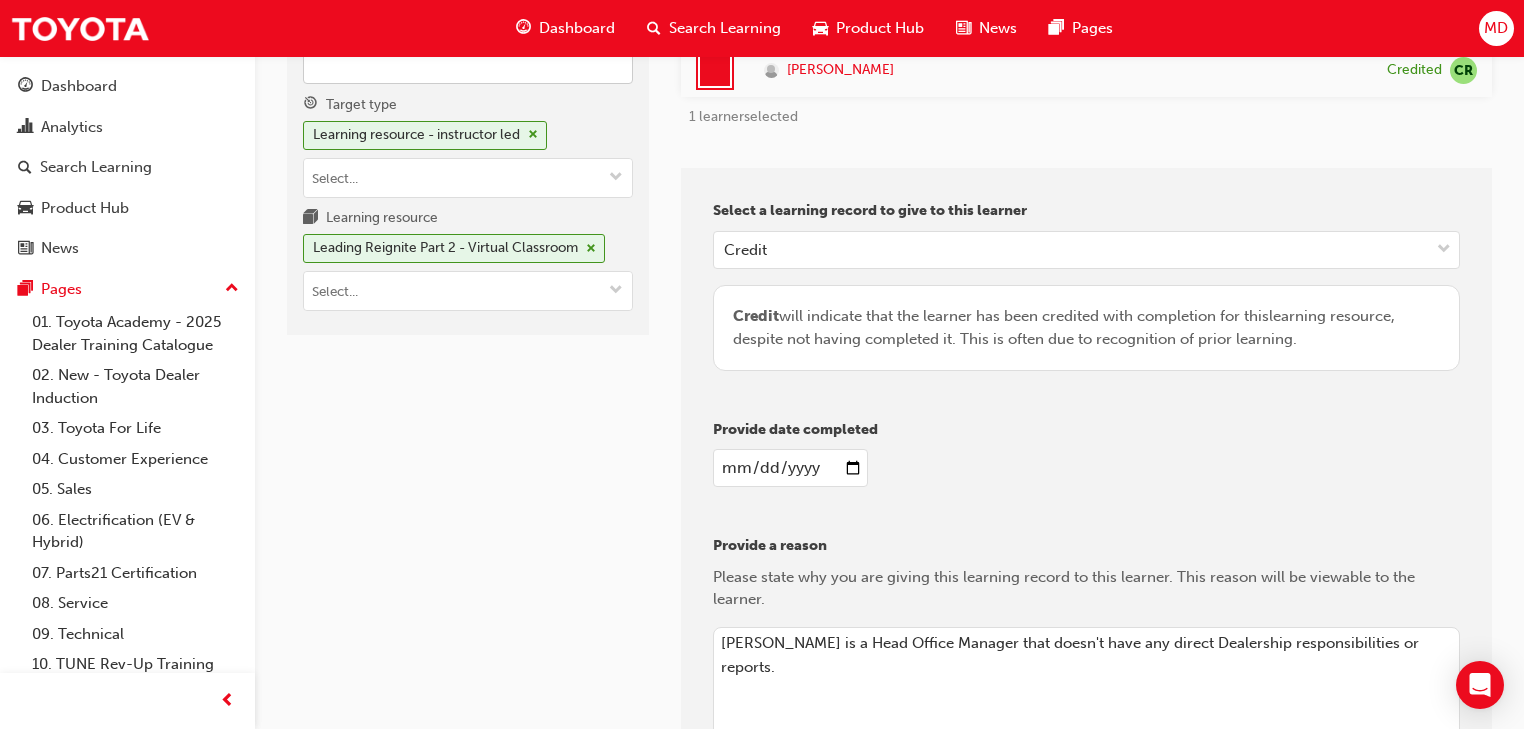 scroll, scrollTop: 160, scrollLeft: 0, axis: vertical 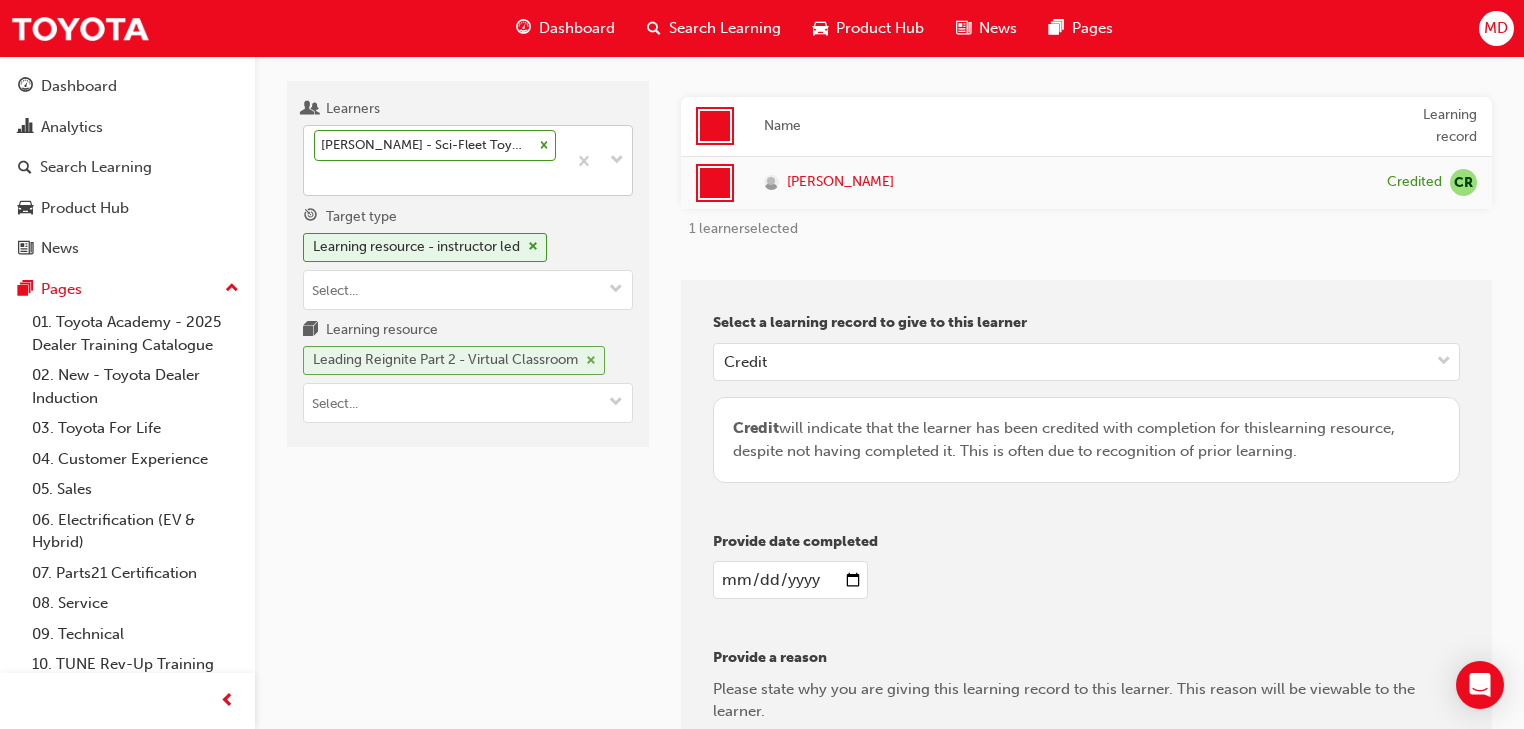 click at bounding box center (591, 361) 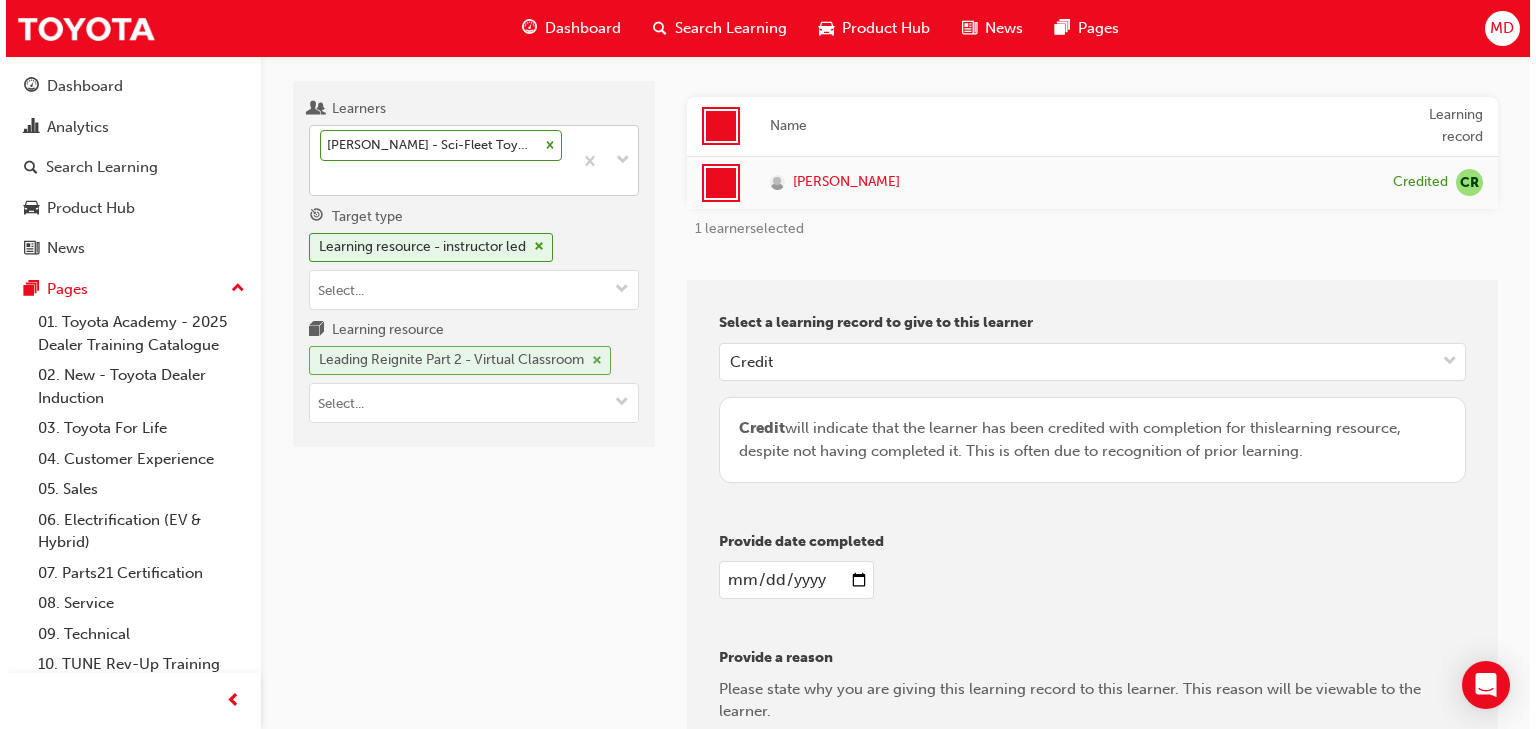 scroll, scrollTop: 0, scrollLeft: 0, axis: both 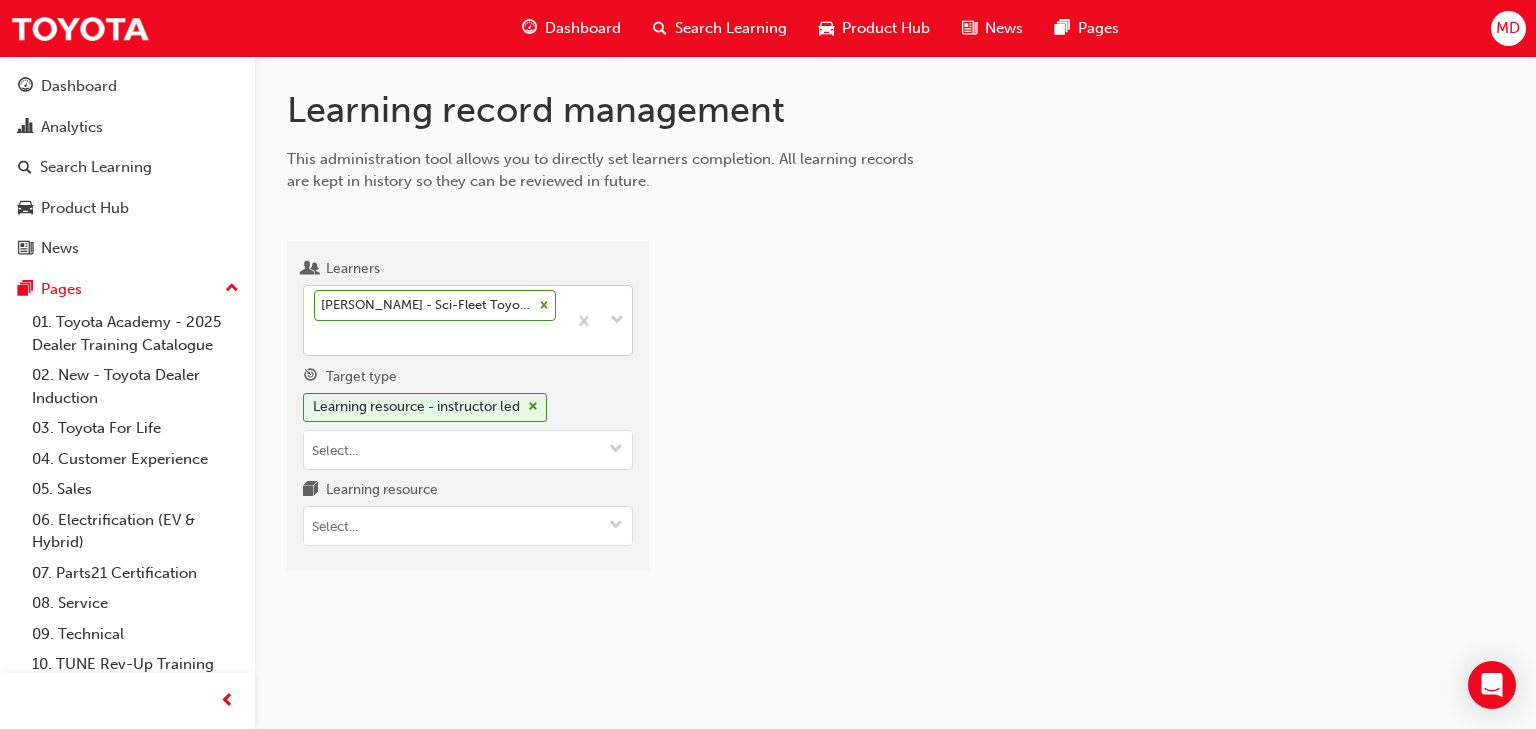 click at bounding box center (1092, 414) 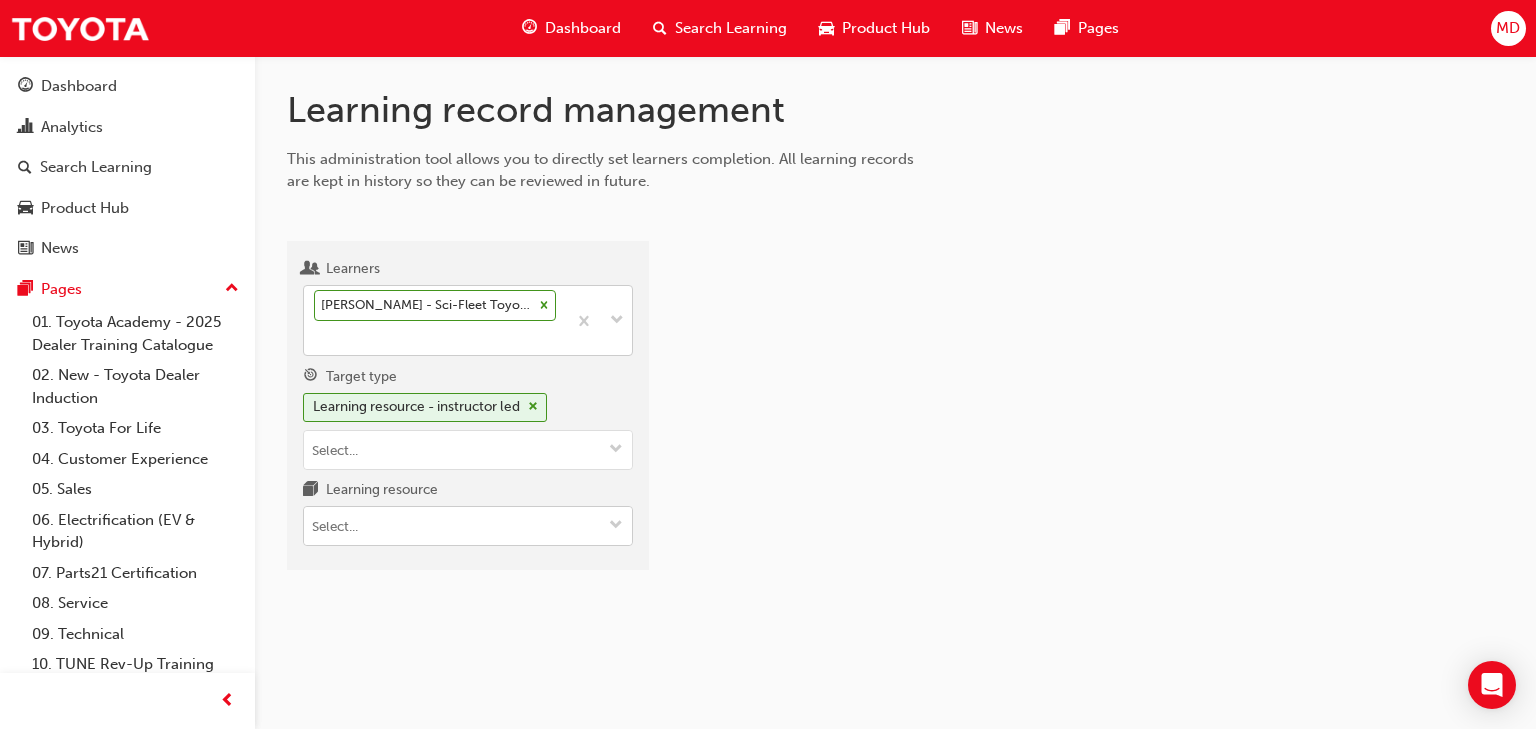 click on "Learning resource" at bounding box center (468, 526) 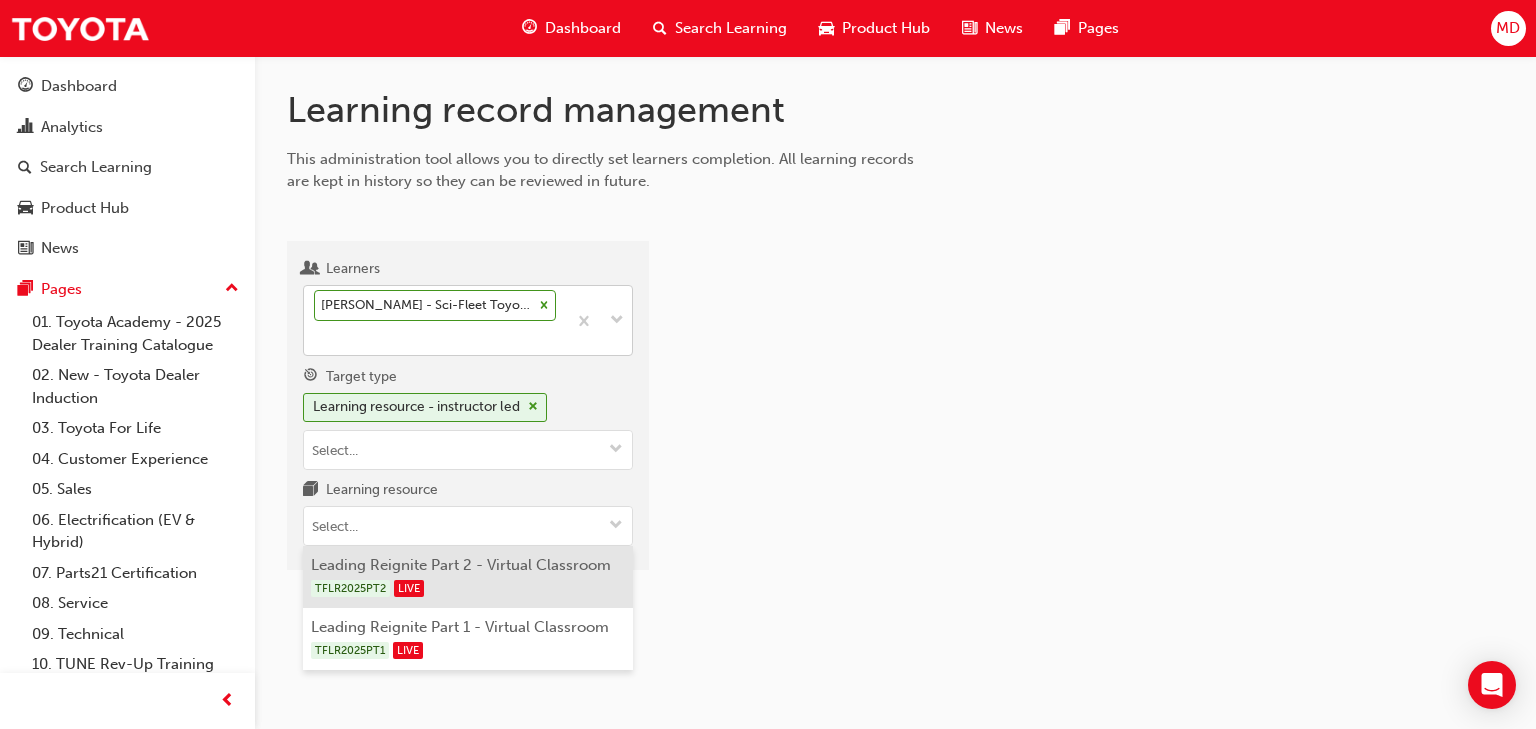 click on "Leading Reignite Part 2 - Virtual Classroom TFLR2025PT2 LIVE" at bounding box center [468, 577] 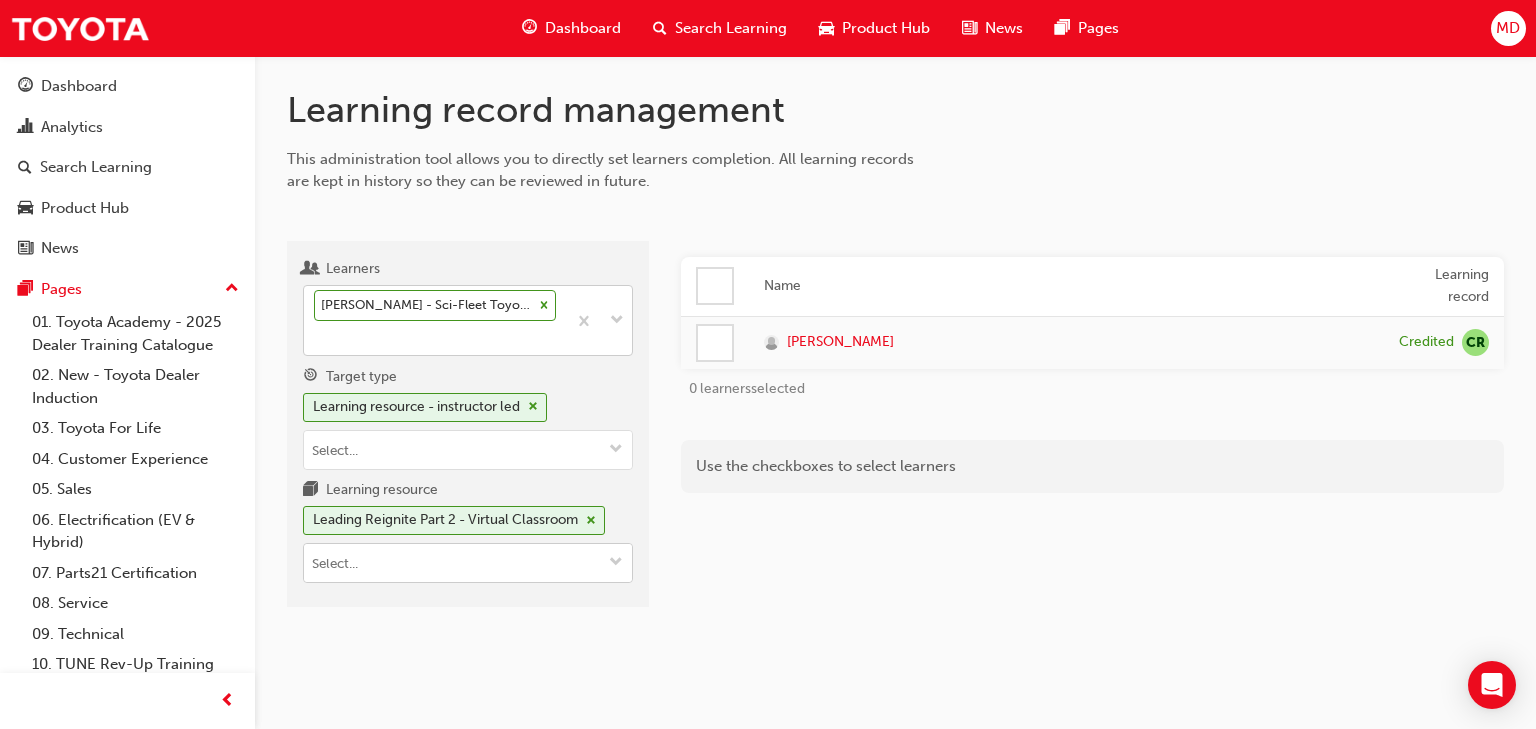 click on "Learning resource Leading Reignite Part 2 - Virtual Classroom" at bounding box center (468, 563) 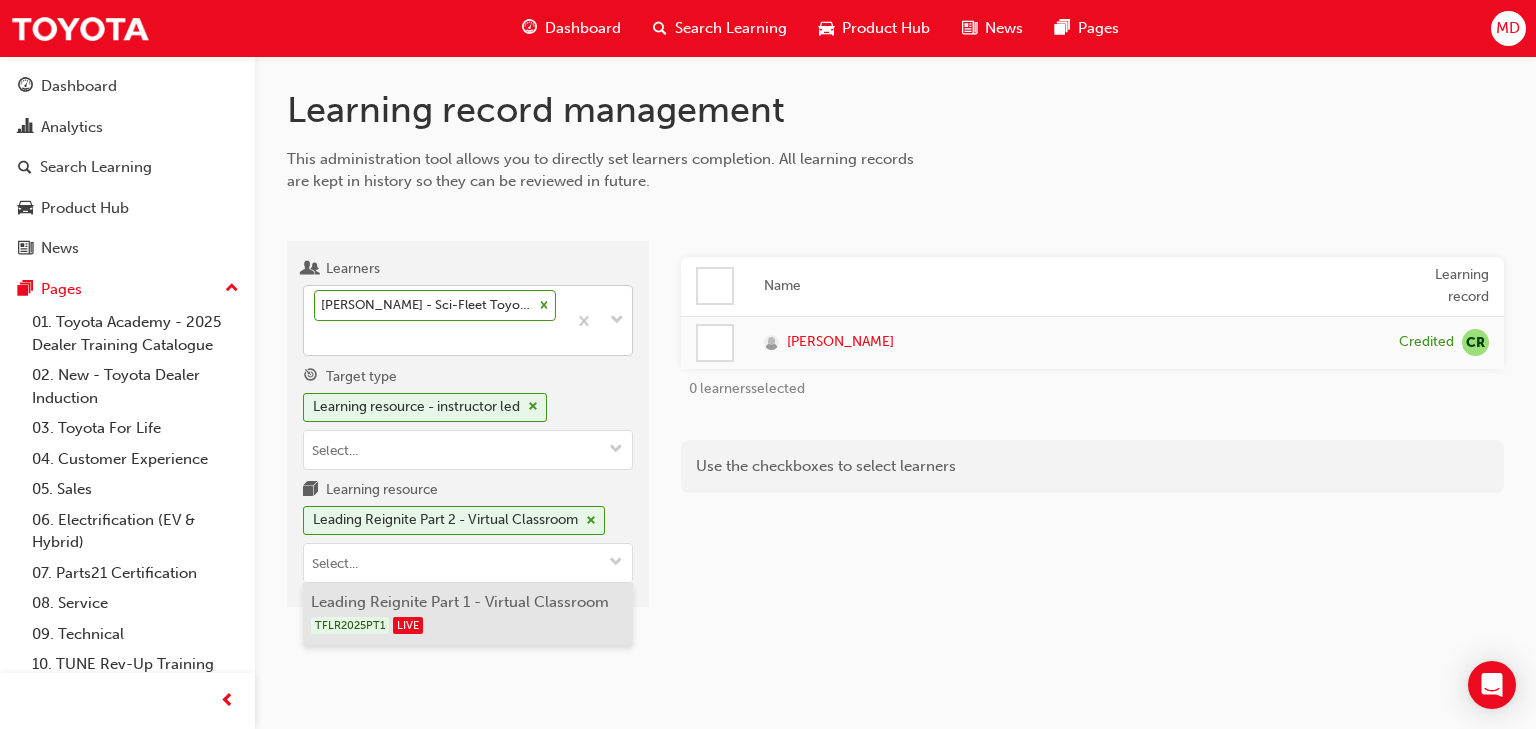 click on "Leading Reignite Part 1 - Virtual Classroom TFLR2025PT1 LIVE" at bounding box center (468, 614) 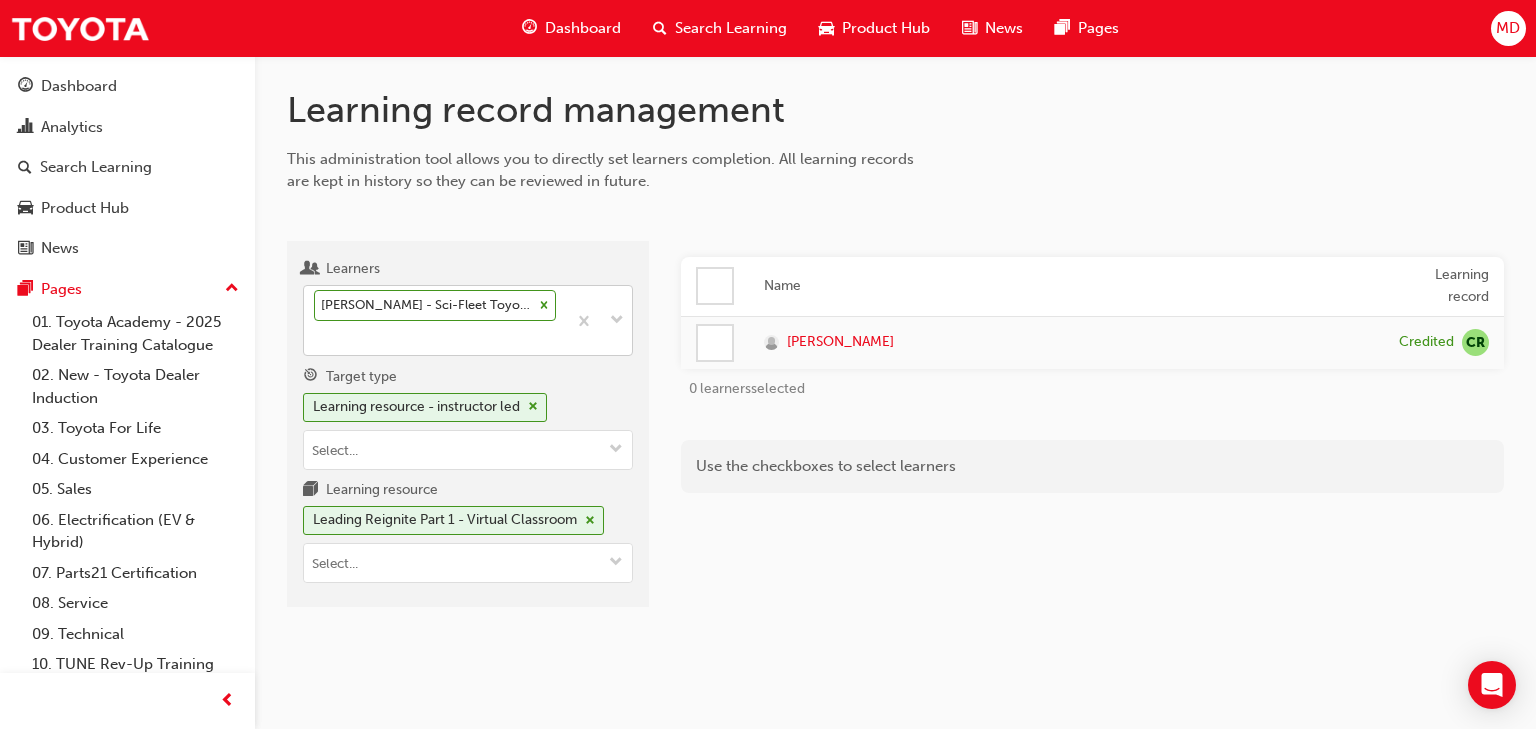 click on "Learning record management This administration tool allows you to directly set learners completion. All learning records are kept in history so they can be reviewed in future. Learners [PERSON_NAME] - Sci-Fleet Toyota - KEDRON Target type Learning resource - instructor led Learning resource Leading Reignite Part 1 - Virtual Classroom Name Learning record [PERSON_NAME] Credited CR 0   learners  selected Use the checkboxes to select learners" at bounding box center [895, 363] 